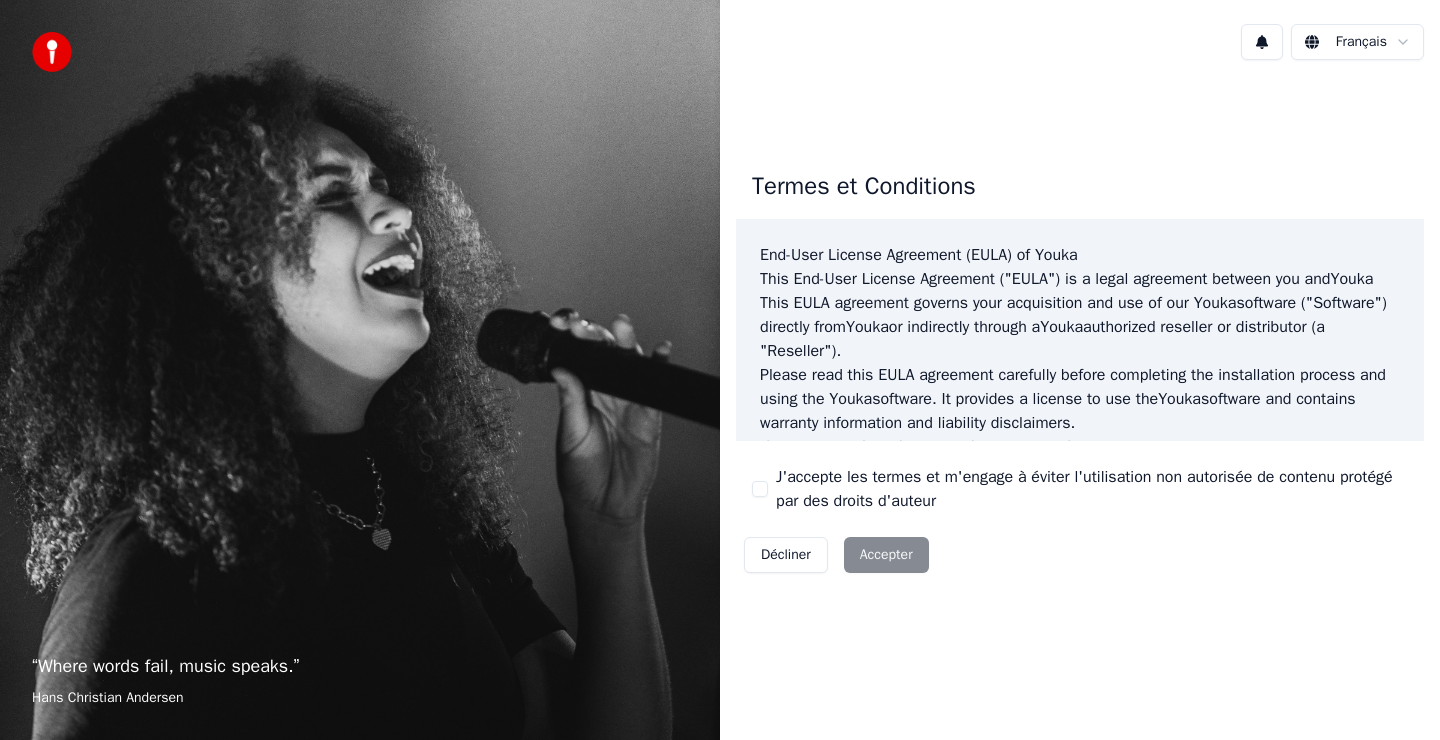 scroll, scrollTop: 0, scrollLeft: 0, axis: both 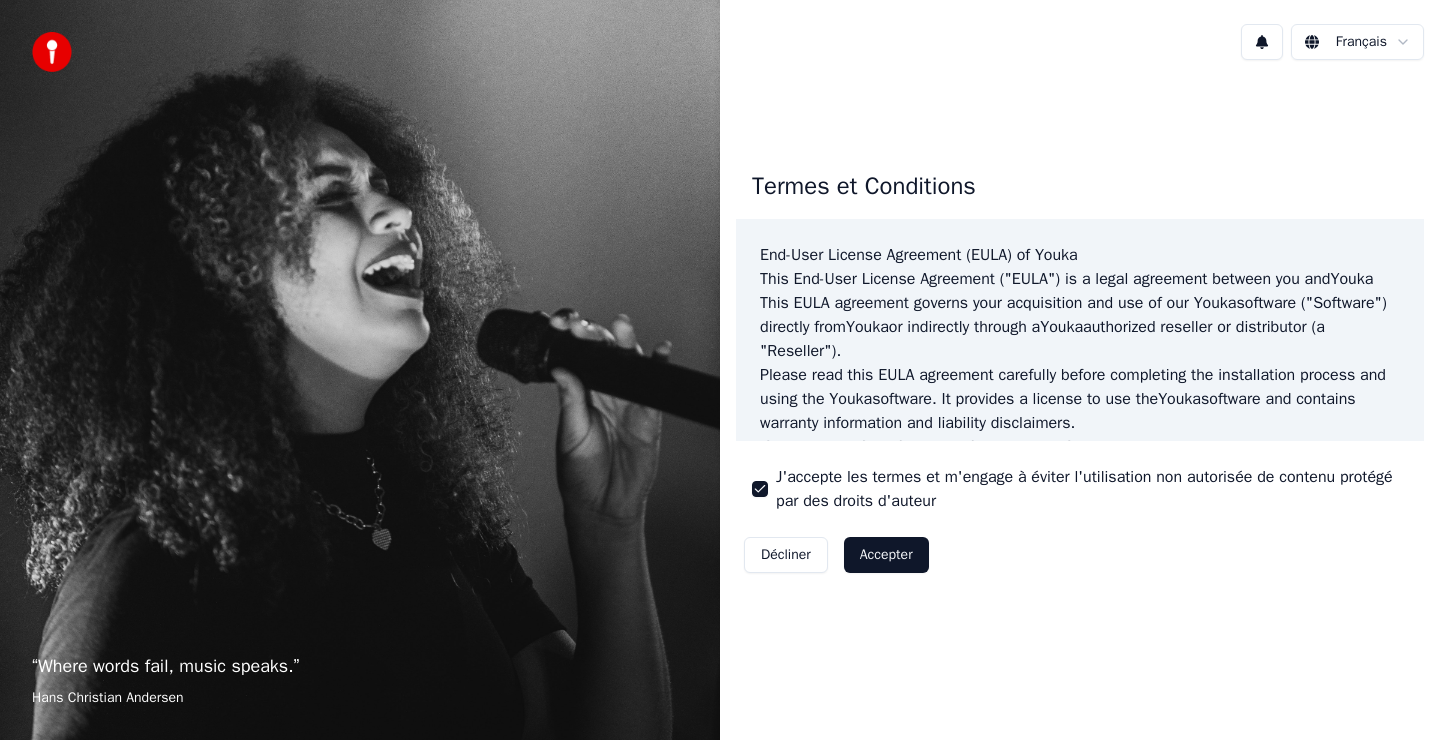 click on "Accepter" at bounding box center (886, 555) 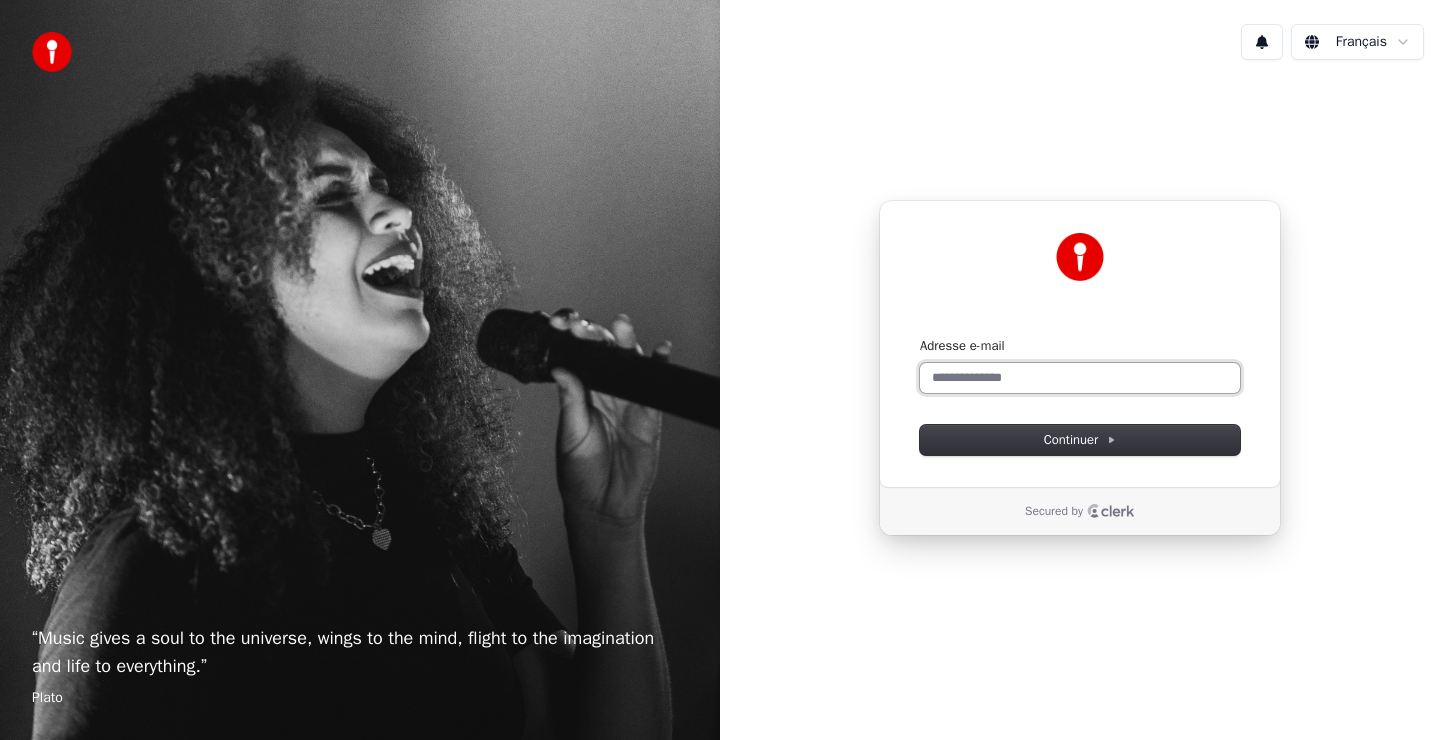 click on "Adresse e-mail" at bounding box center (1080, 378) 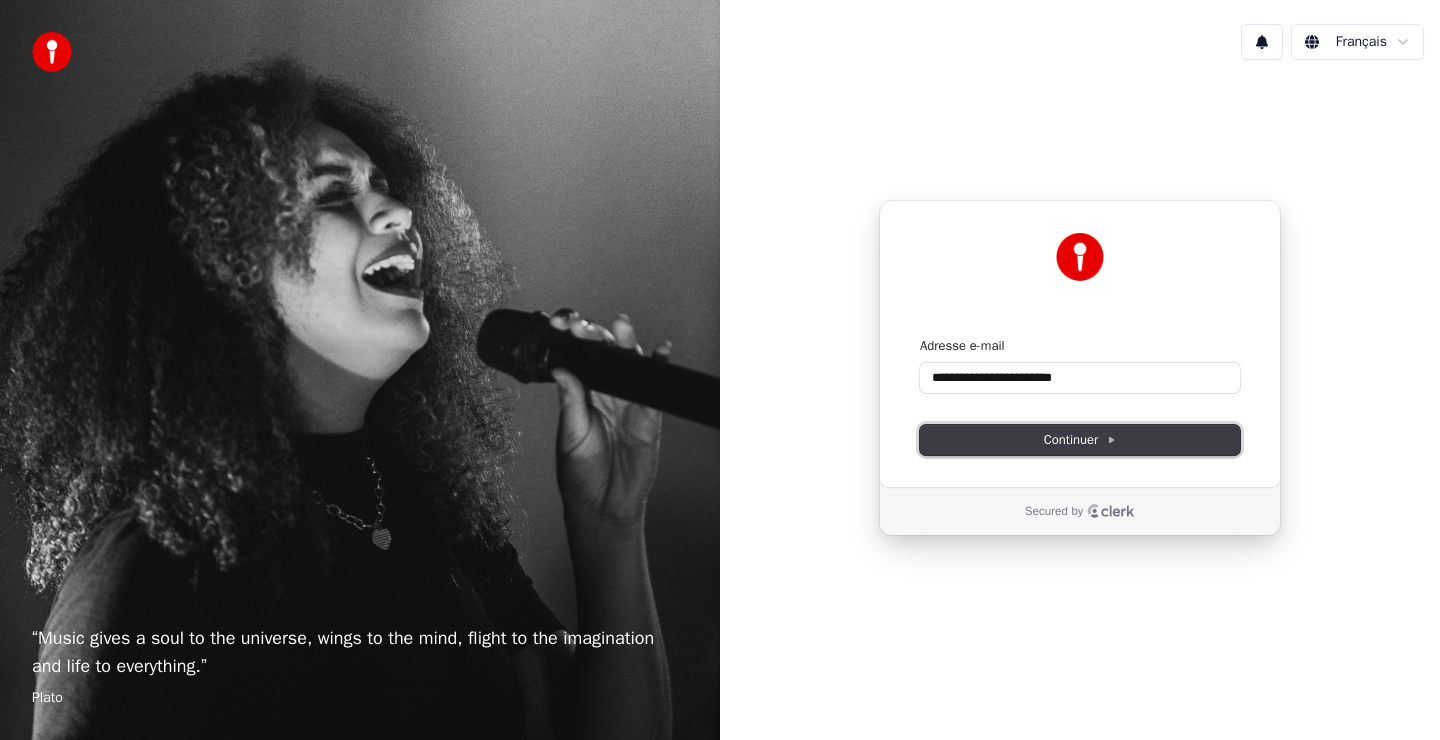 click on "Continuer" at bounding box center (1080, 440) 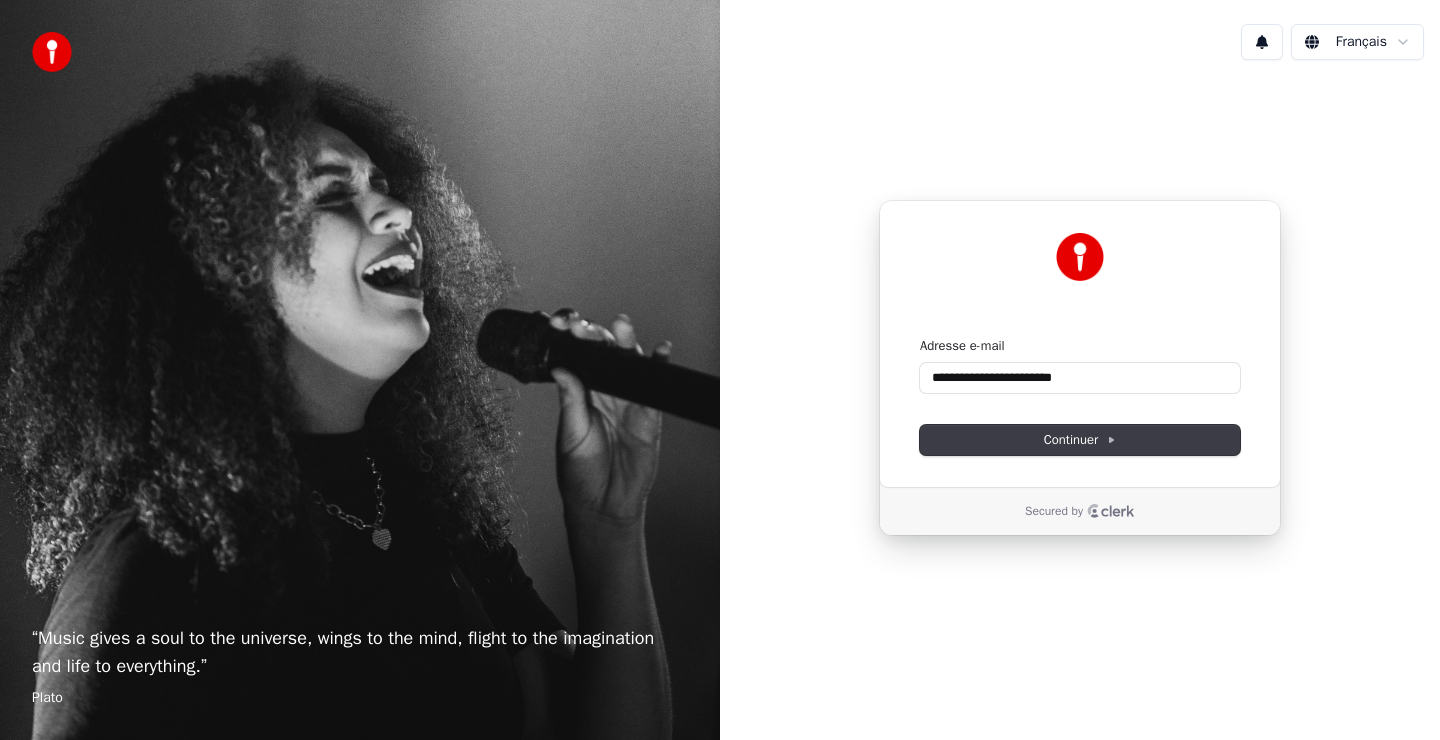 type on "**********" 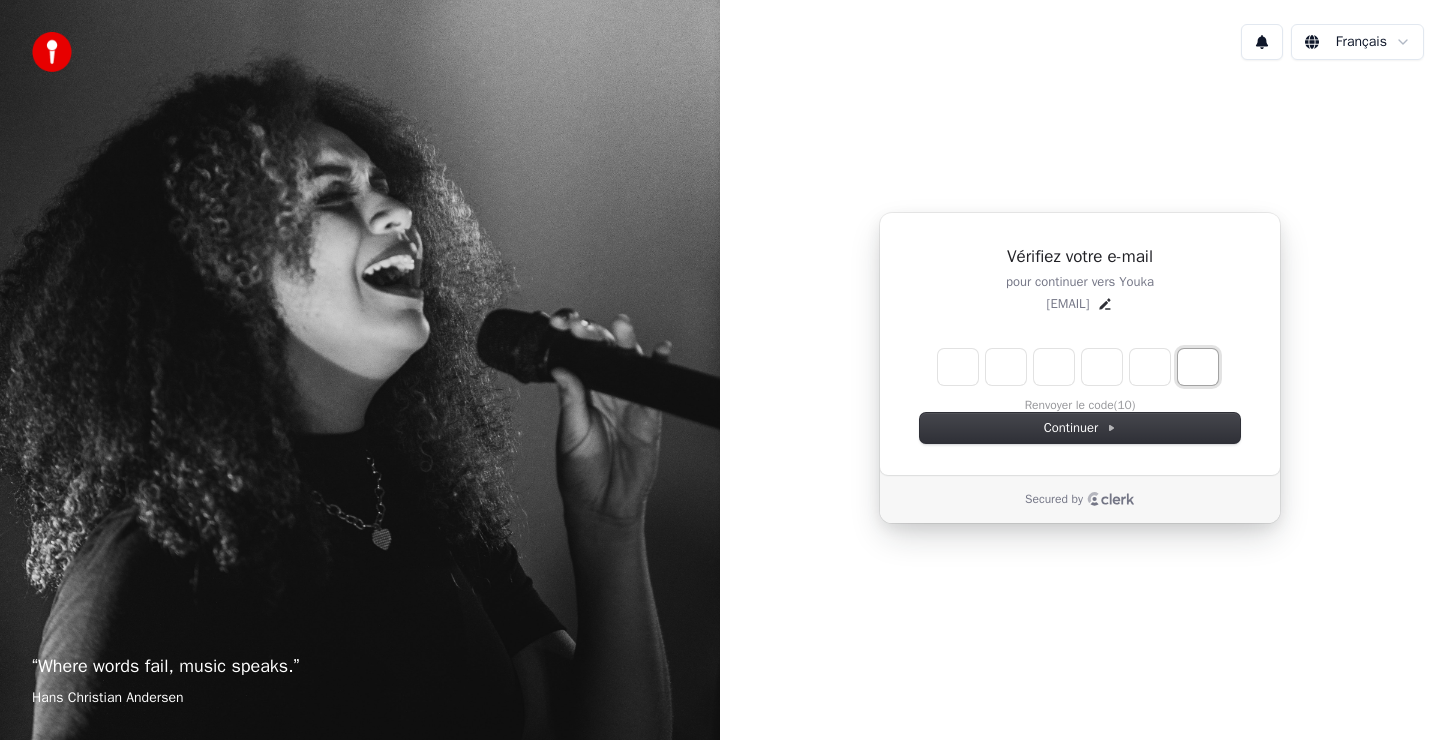 paste on "*" 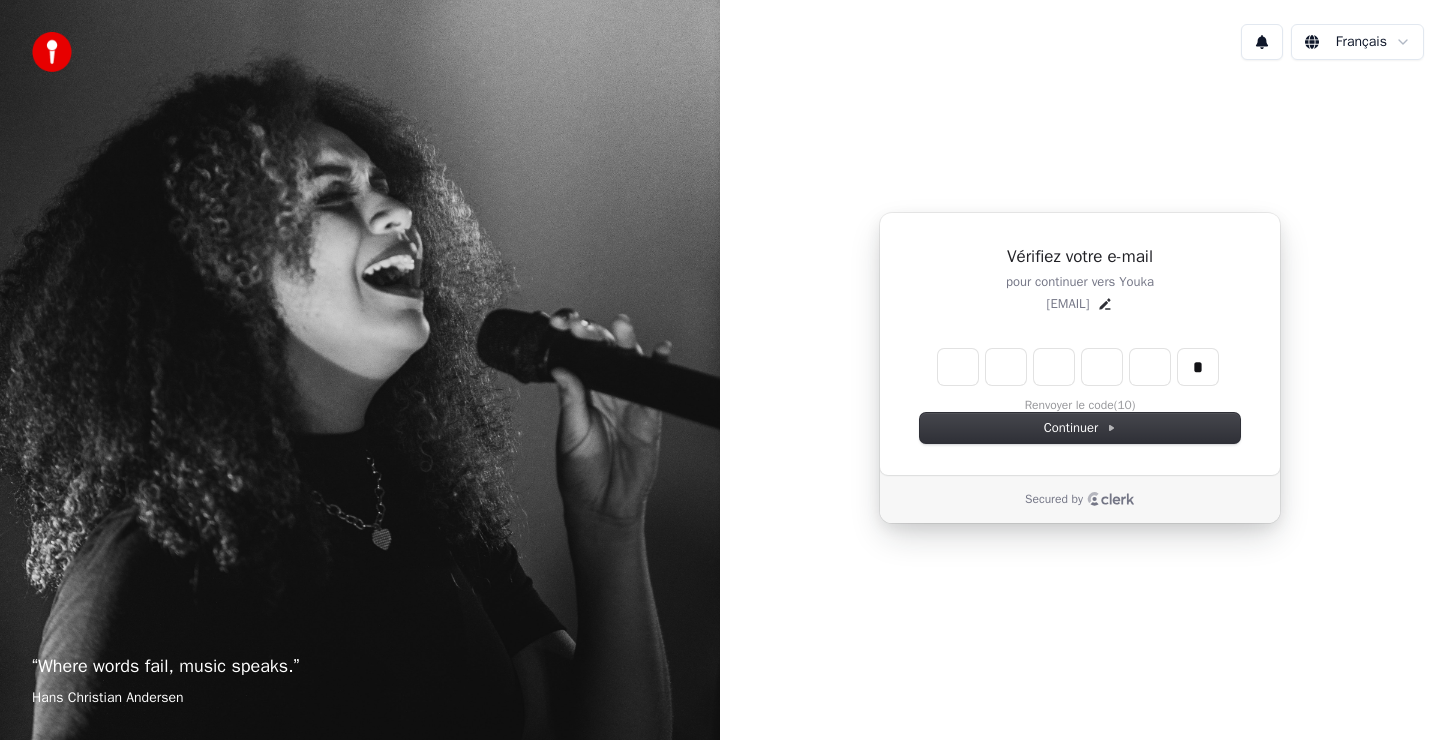 type on "******" 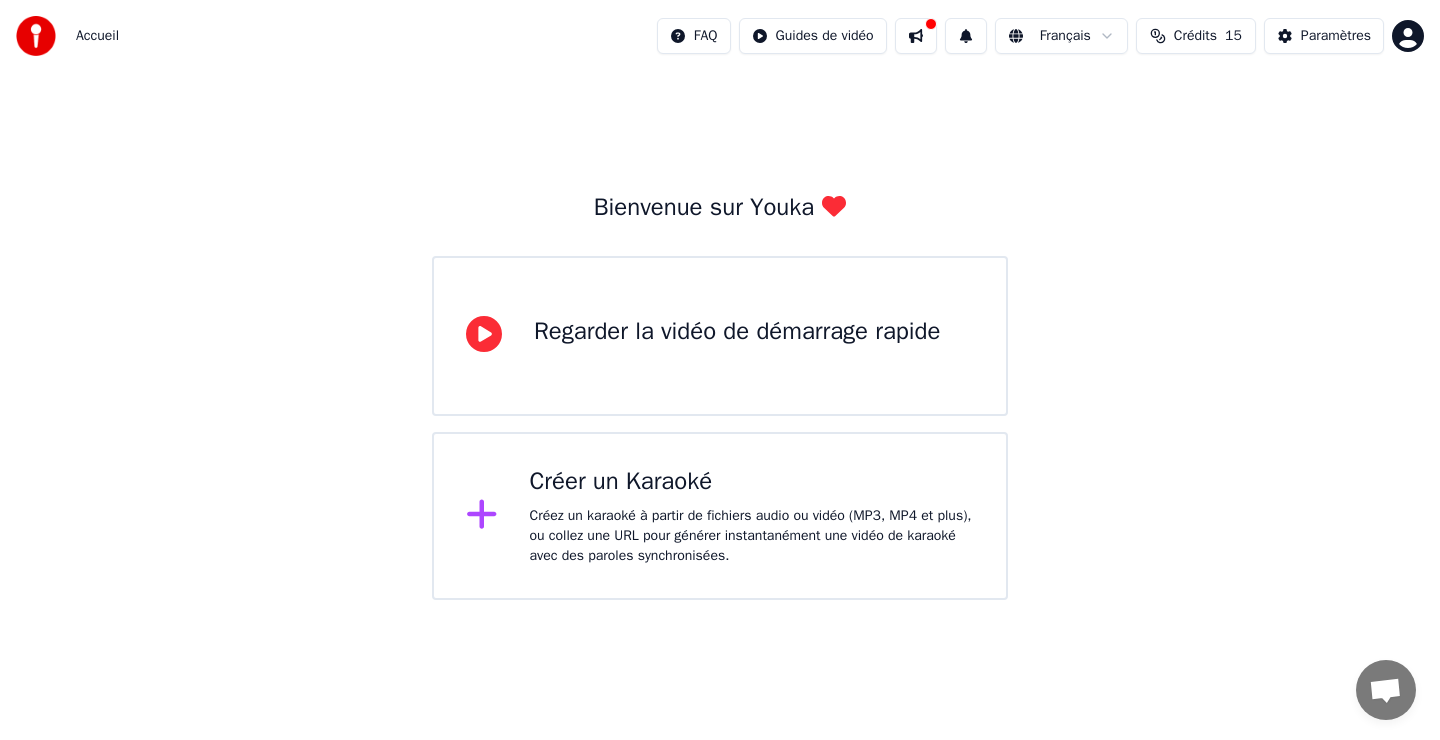click on "Créer un Karaoké" at bounding box center (752, 482) 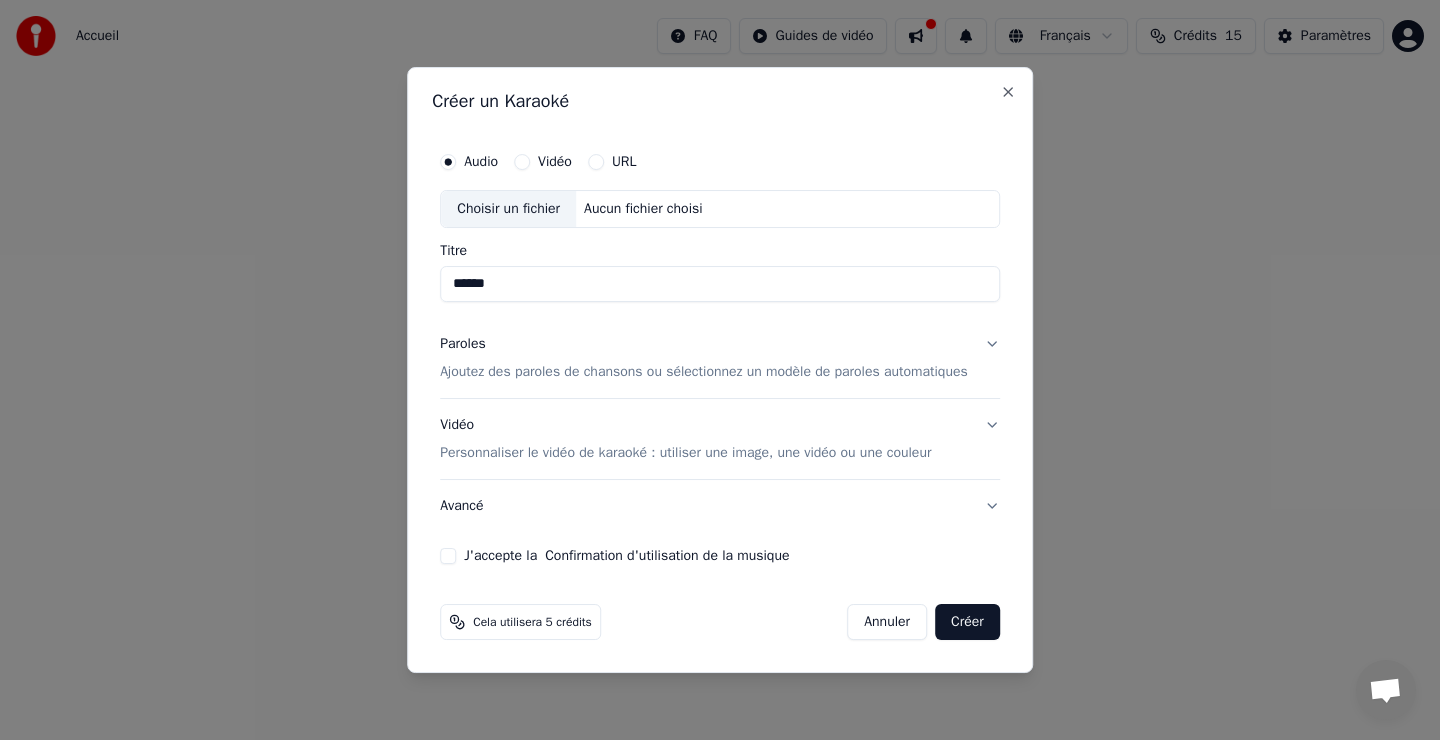 type on "******" 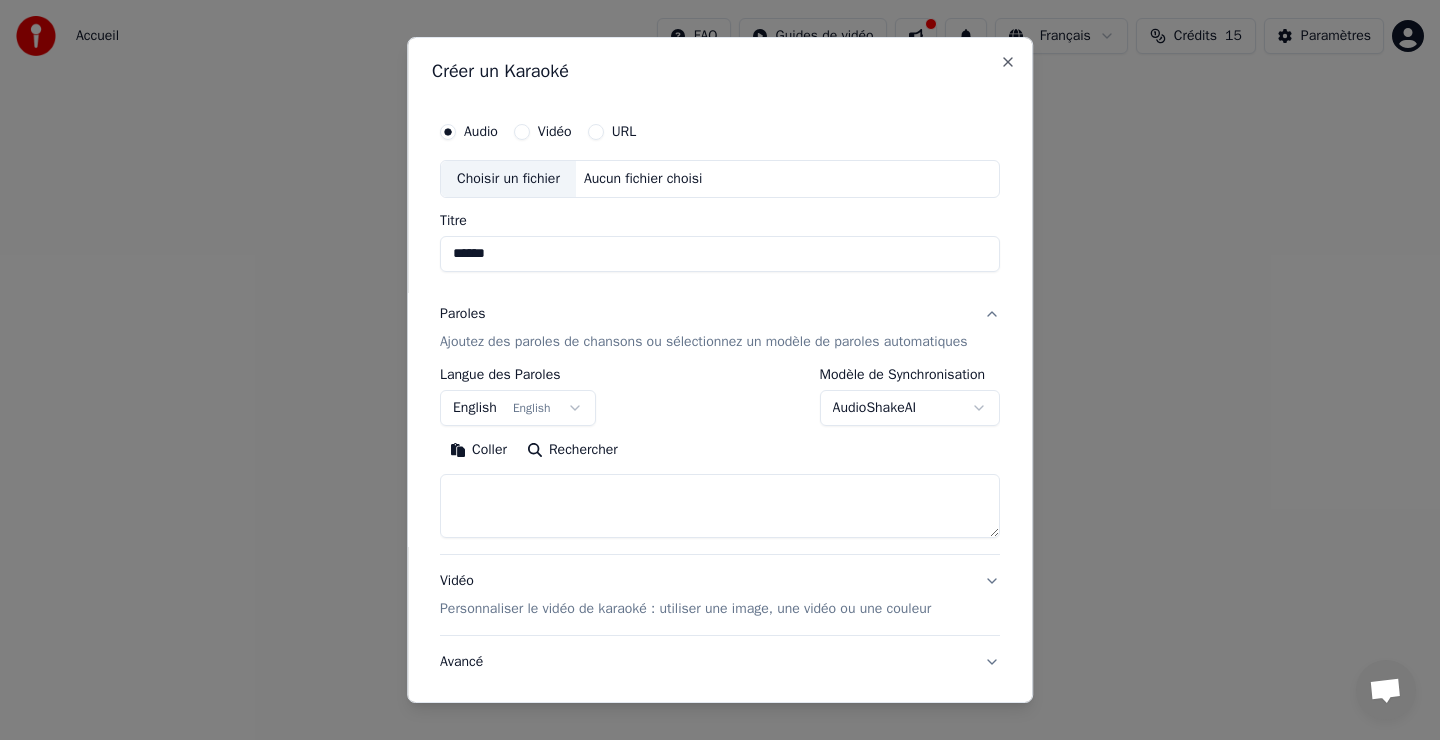 click on "English English" at bounding box center [518, 408] 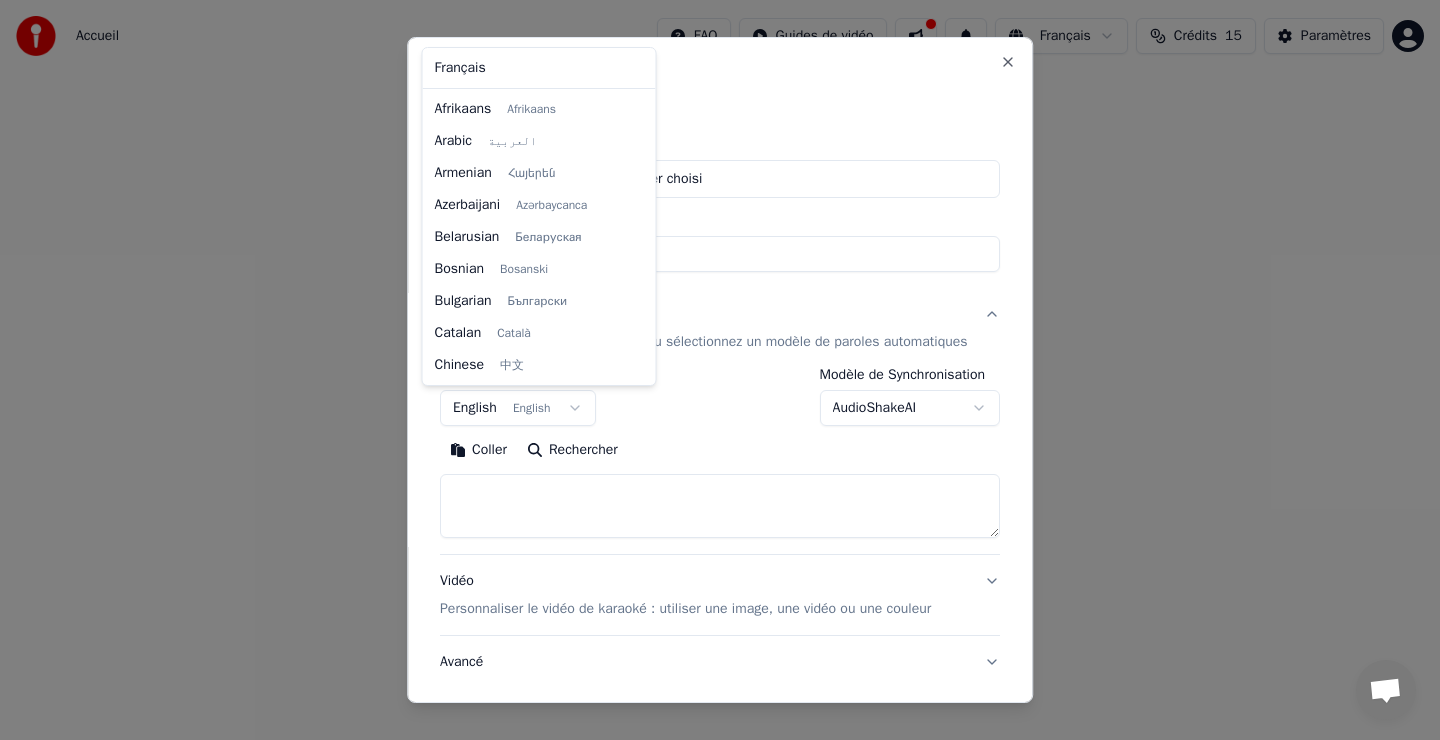 scroll, scrollTop: 160, scrollLeft: 0, axis: vertical 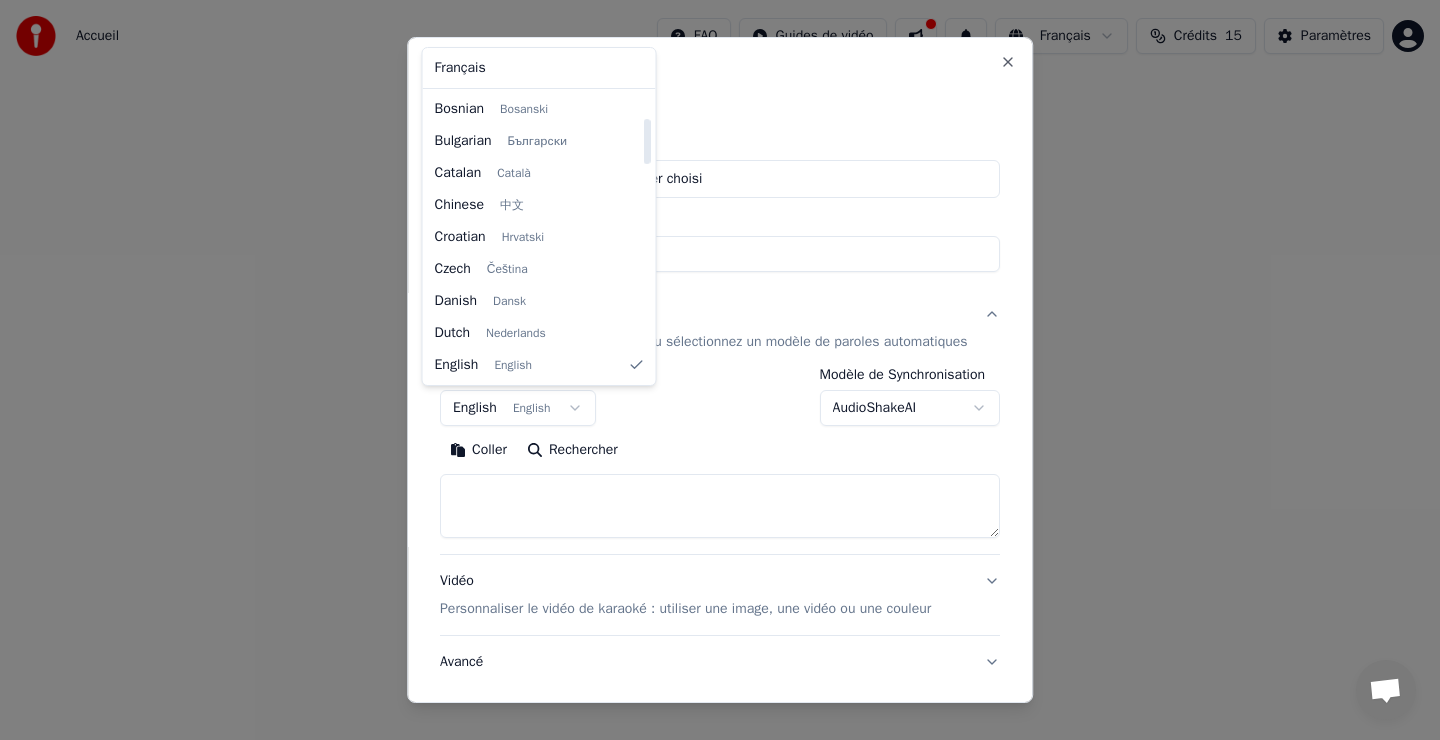 select on "**" 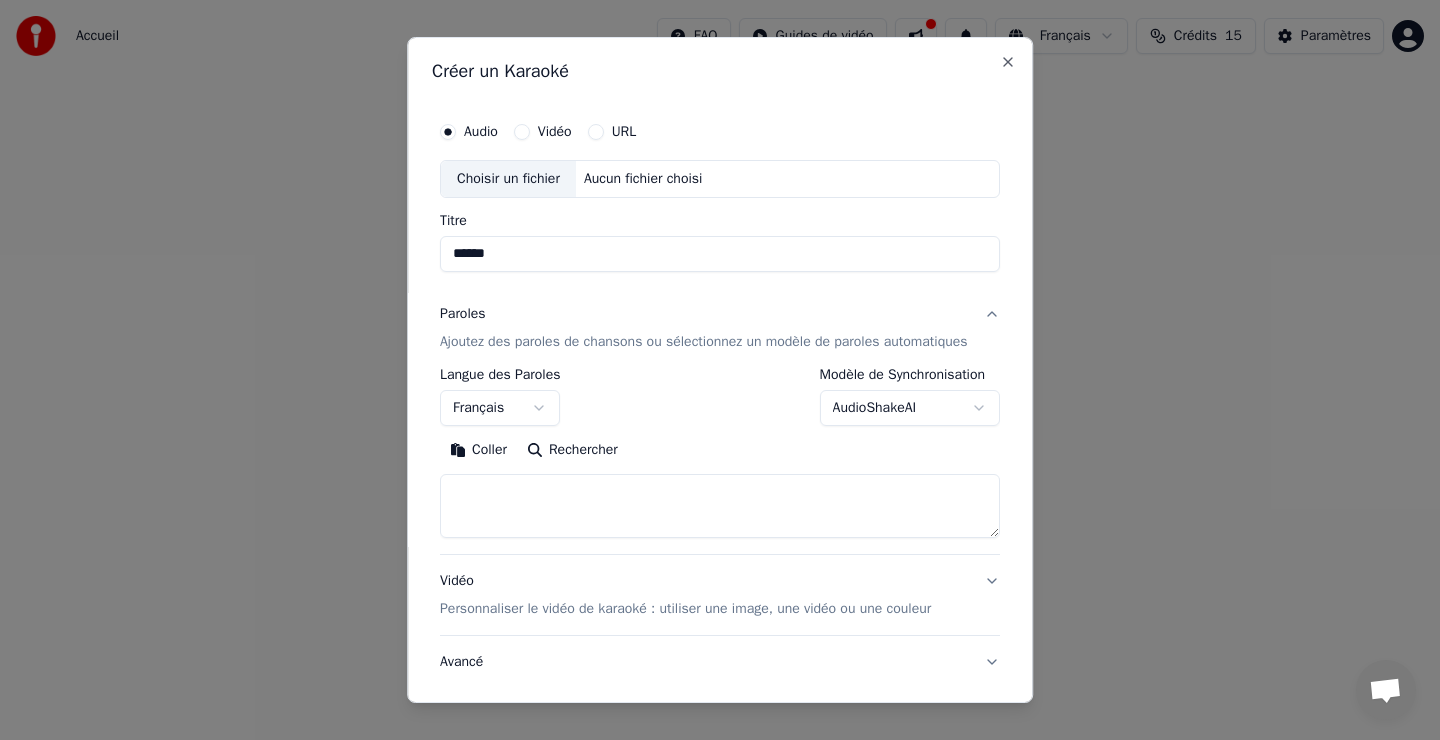 click at bounding box center (720, 506) 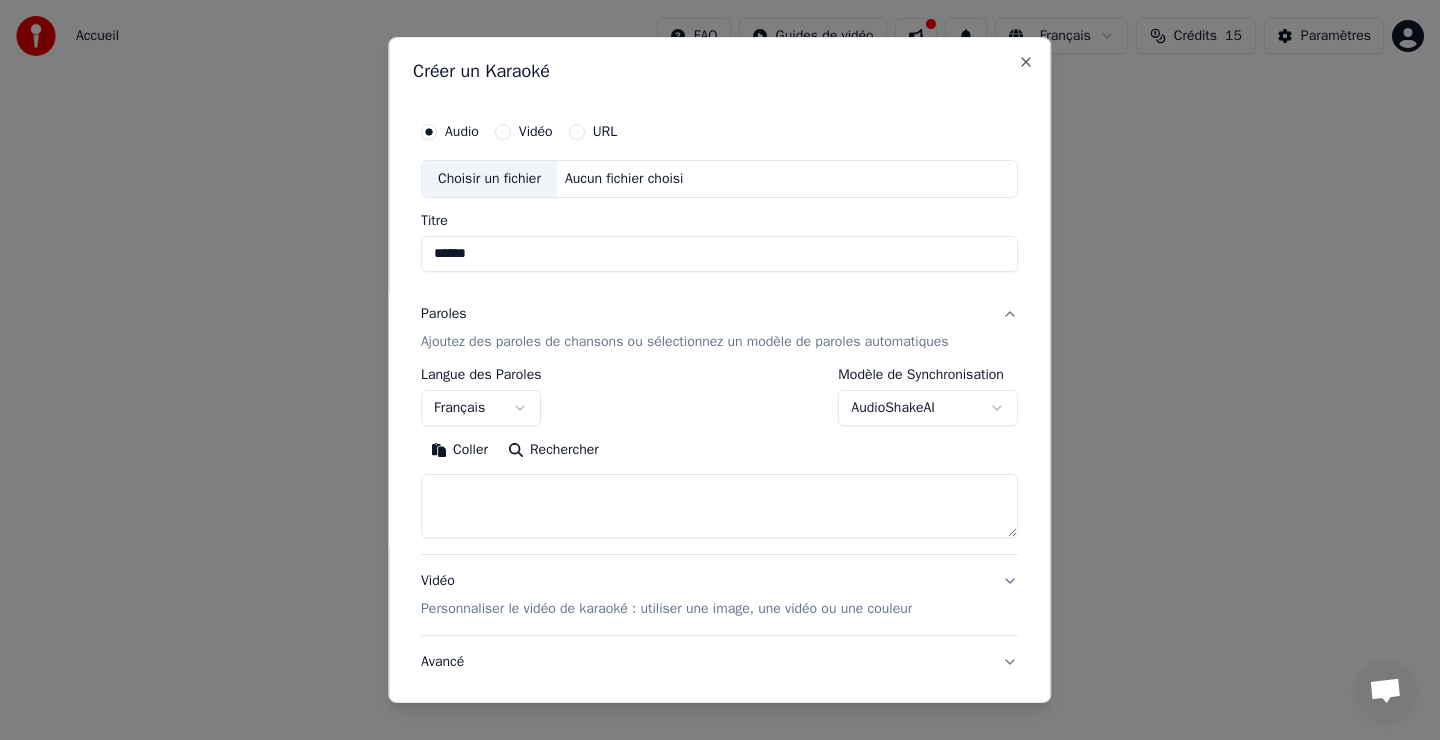 paste on "**********" 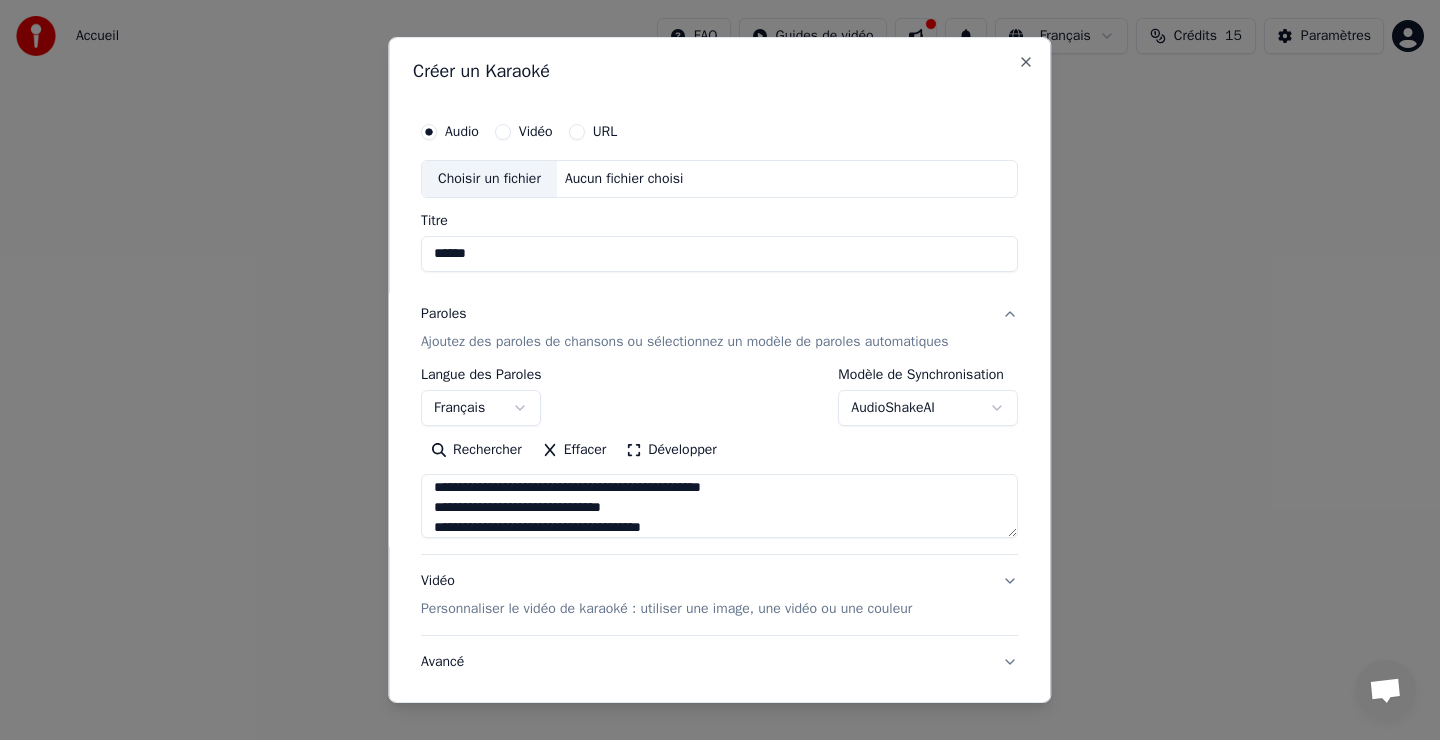 scroll, scrollTop: 0, scrollLeft: 0, axis: both 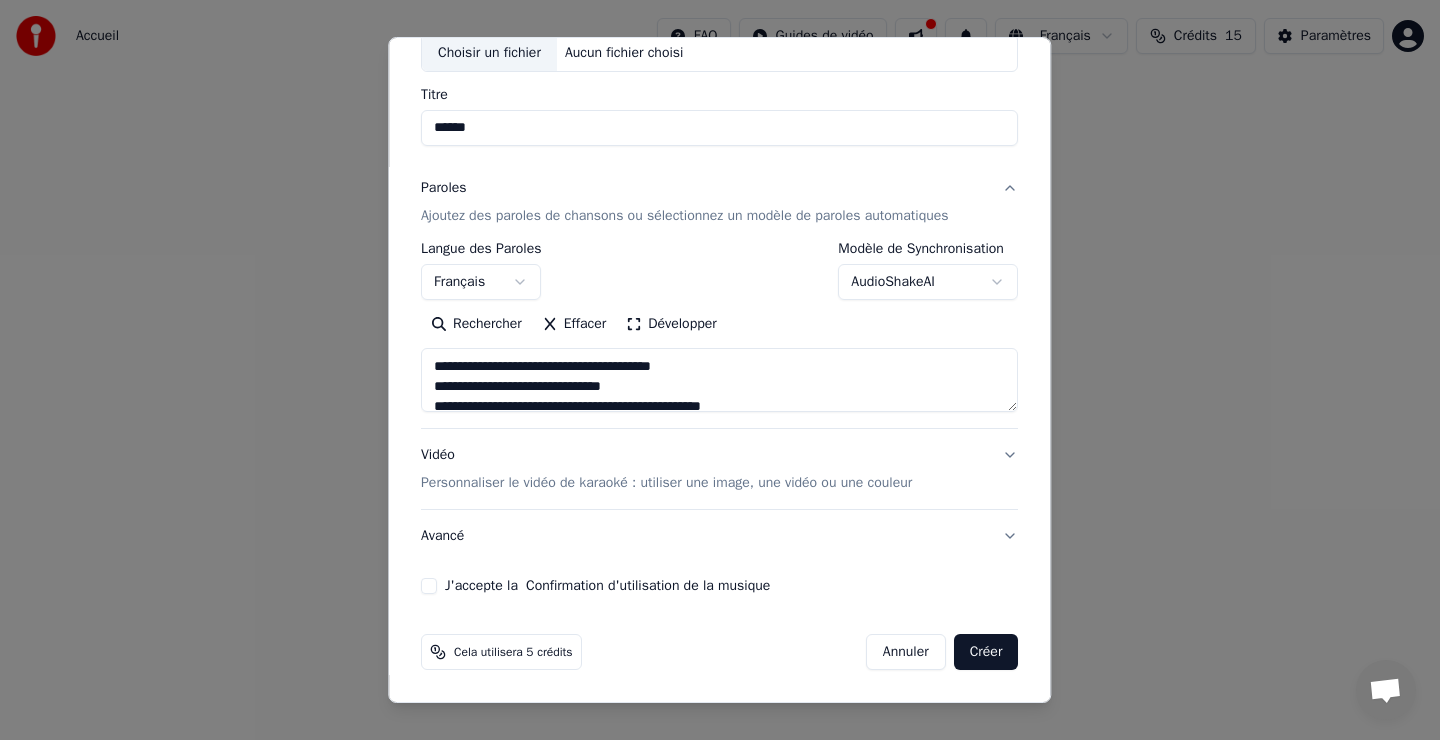 type on "**********" 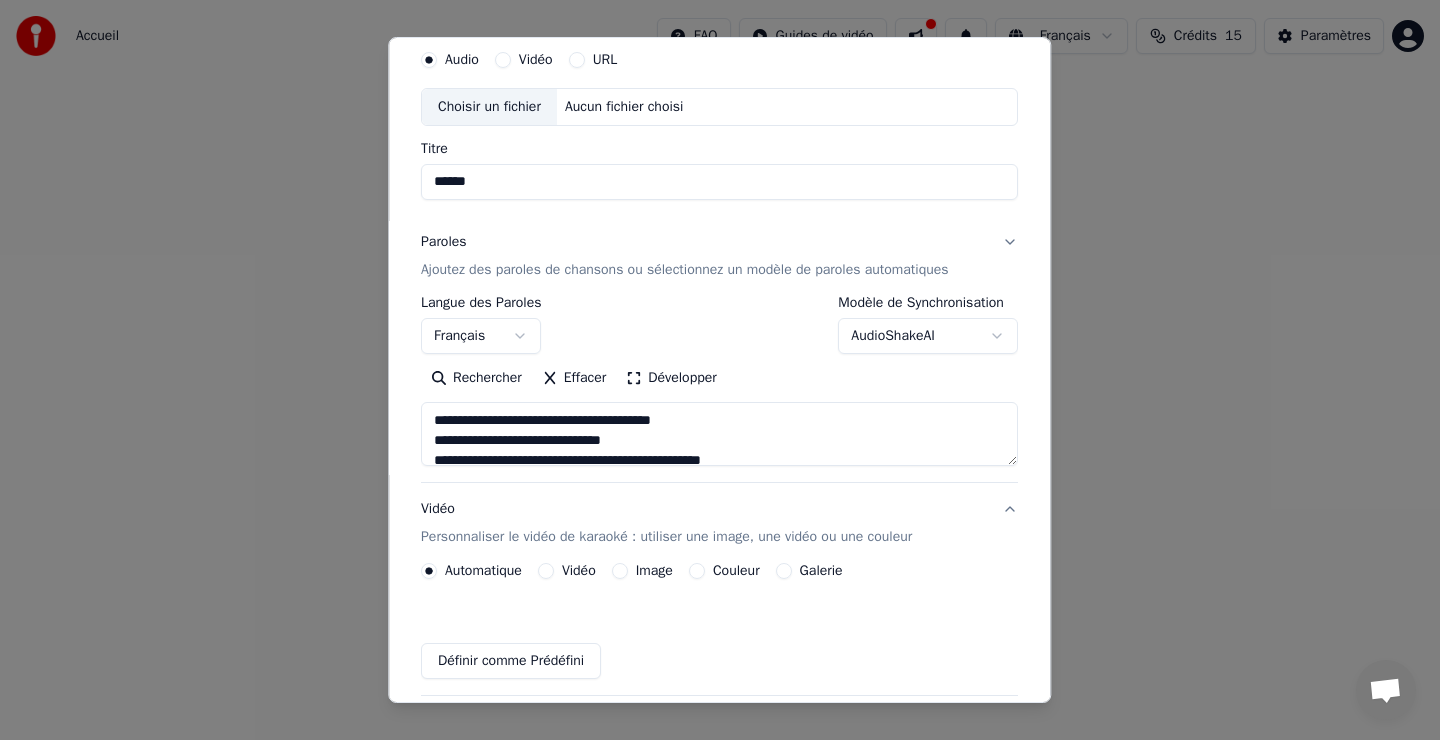 scroll, scrollTop: 72, scrollLeft: 0, axis: vertical 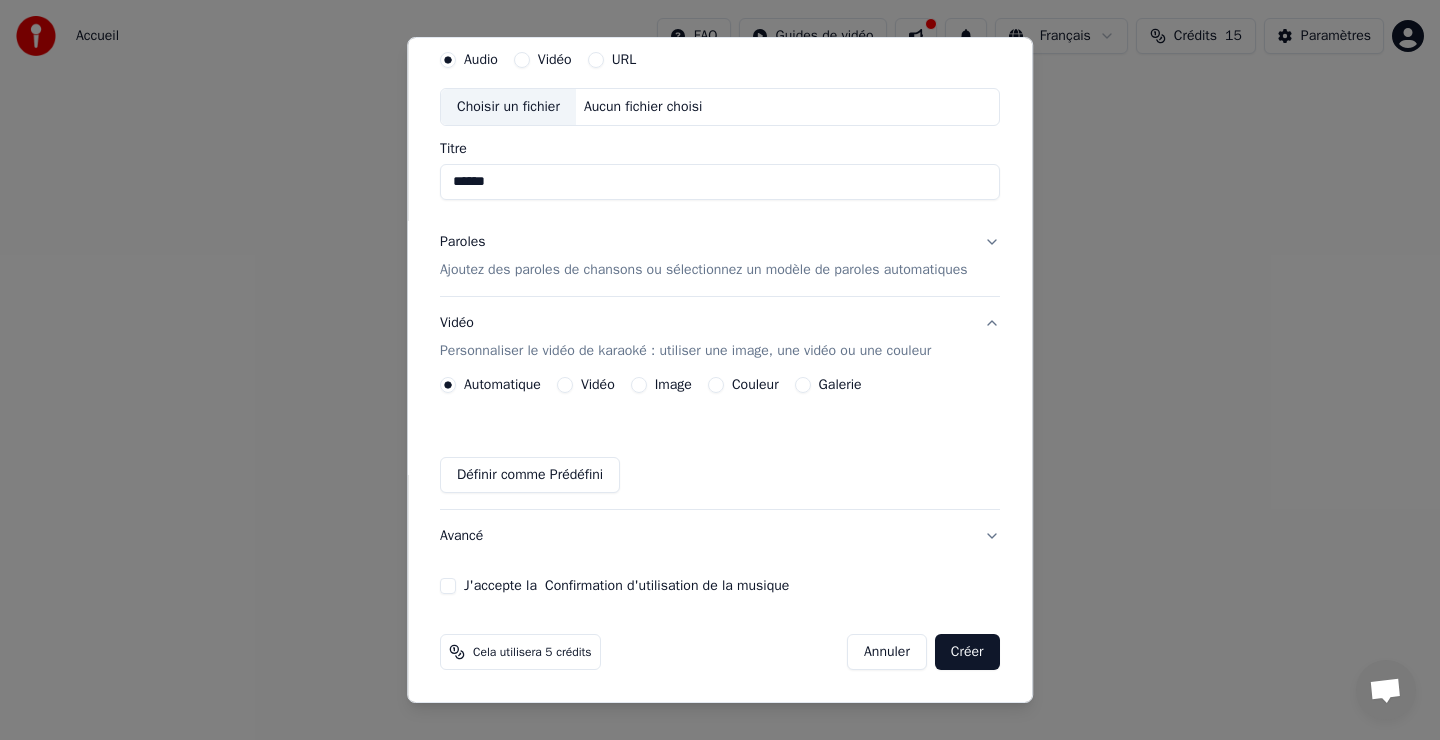 click on "Image" at bounding box center [673, 385] 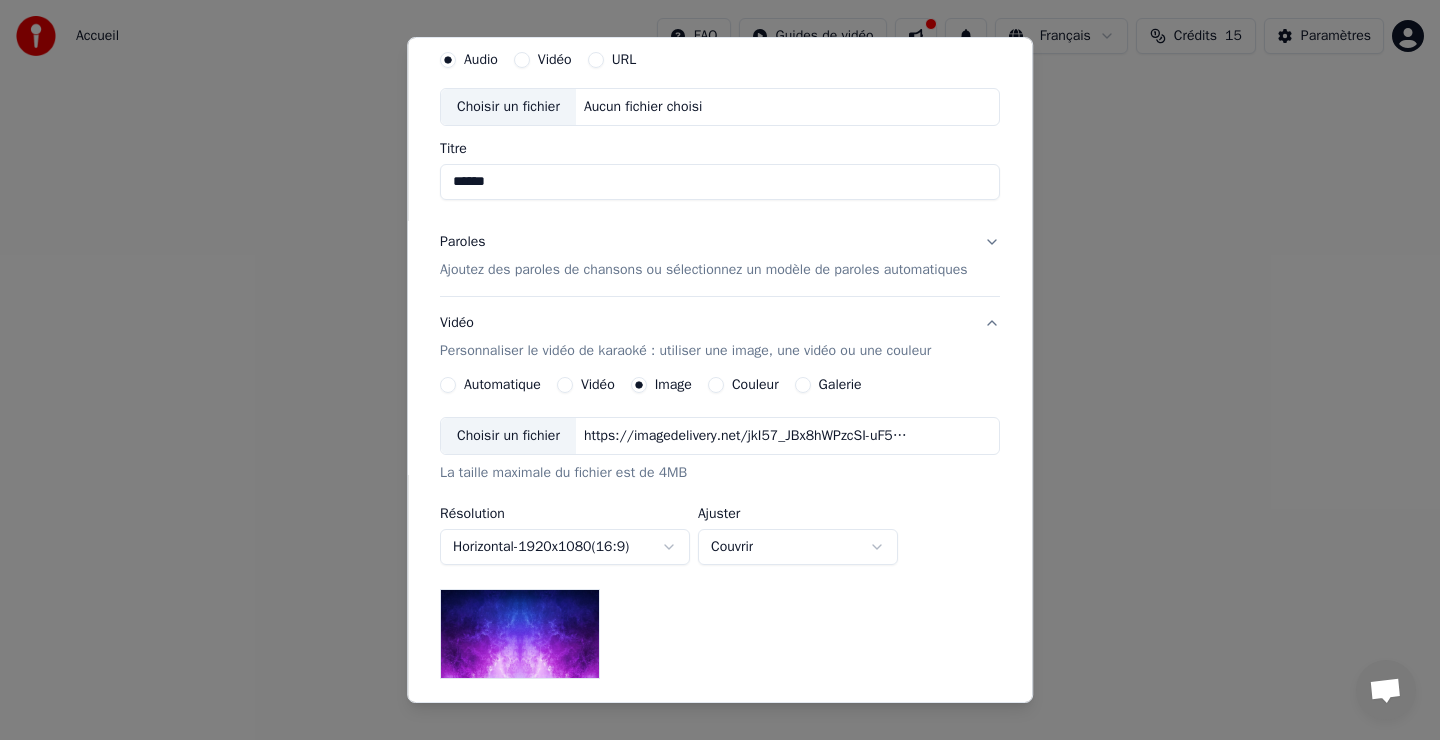 click on "Choisir un fichier" at bounding box center [508, 436] 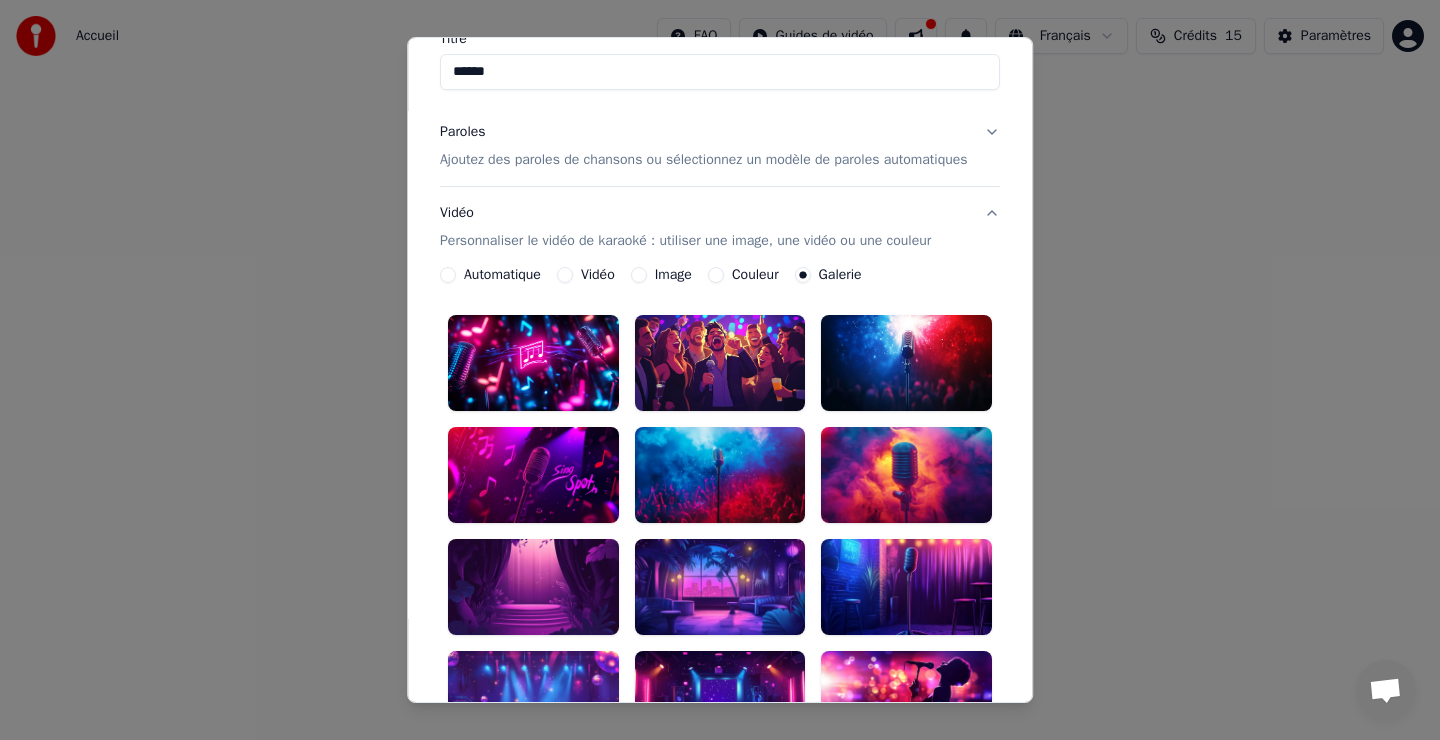 scroll, scrollTop: 204, scrollLeft: 0, axis: vertical 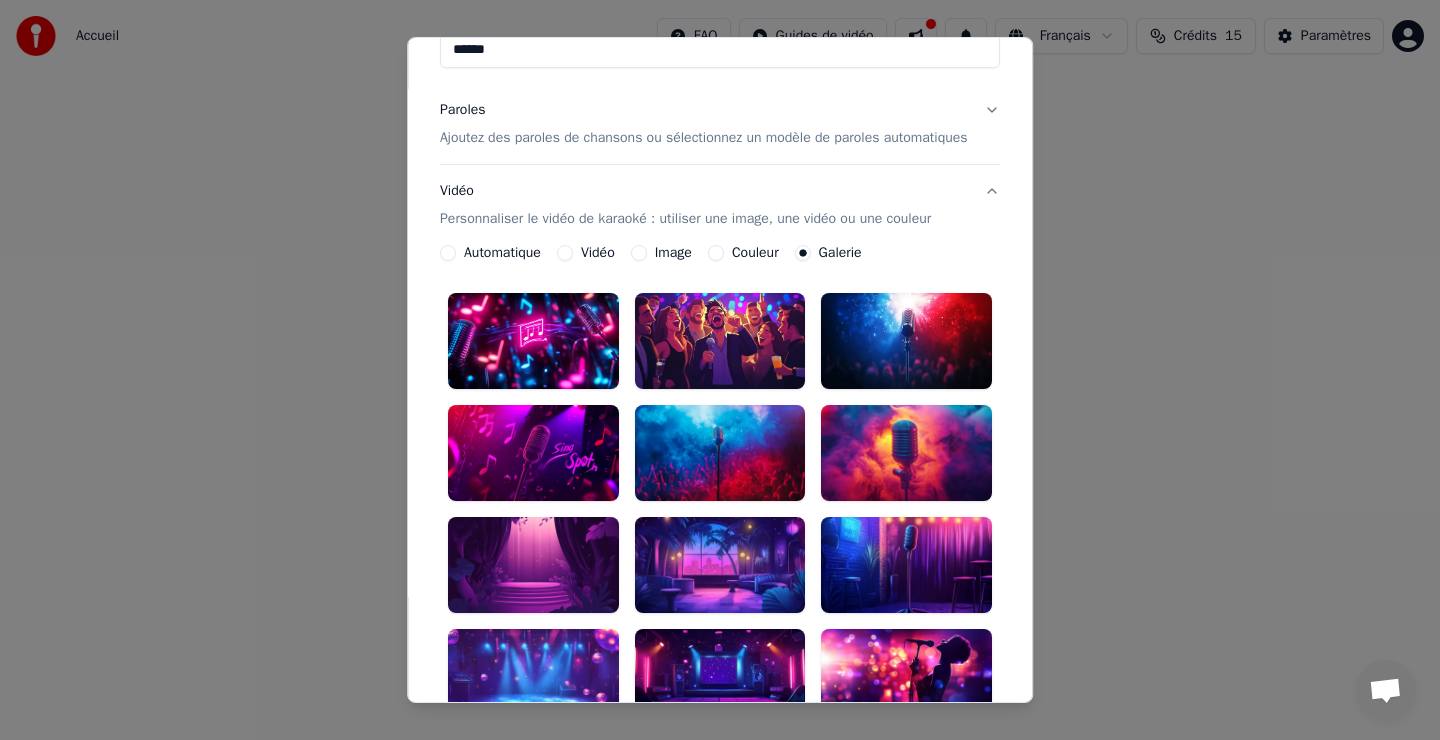 click at bounding box center (533, 341) 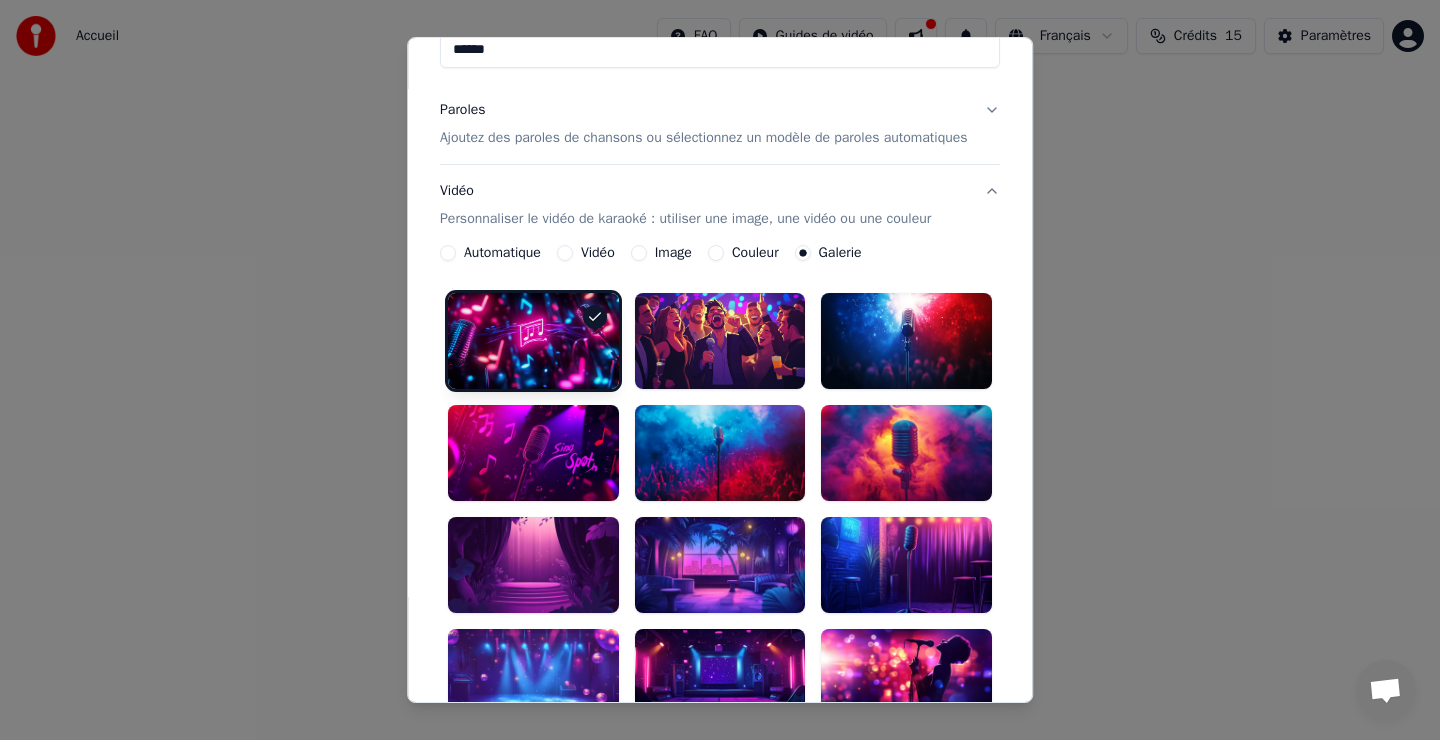 click 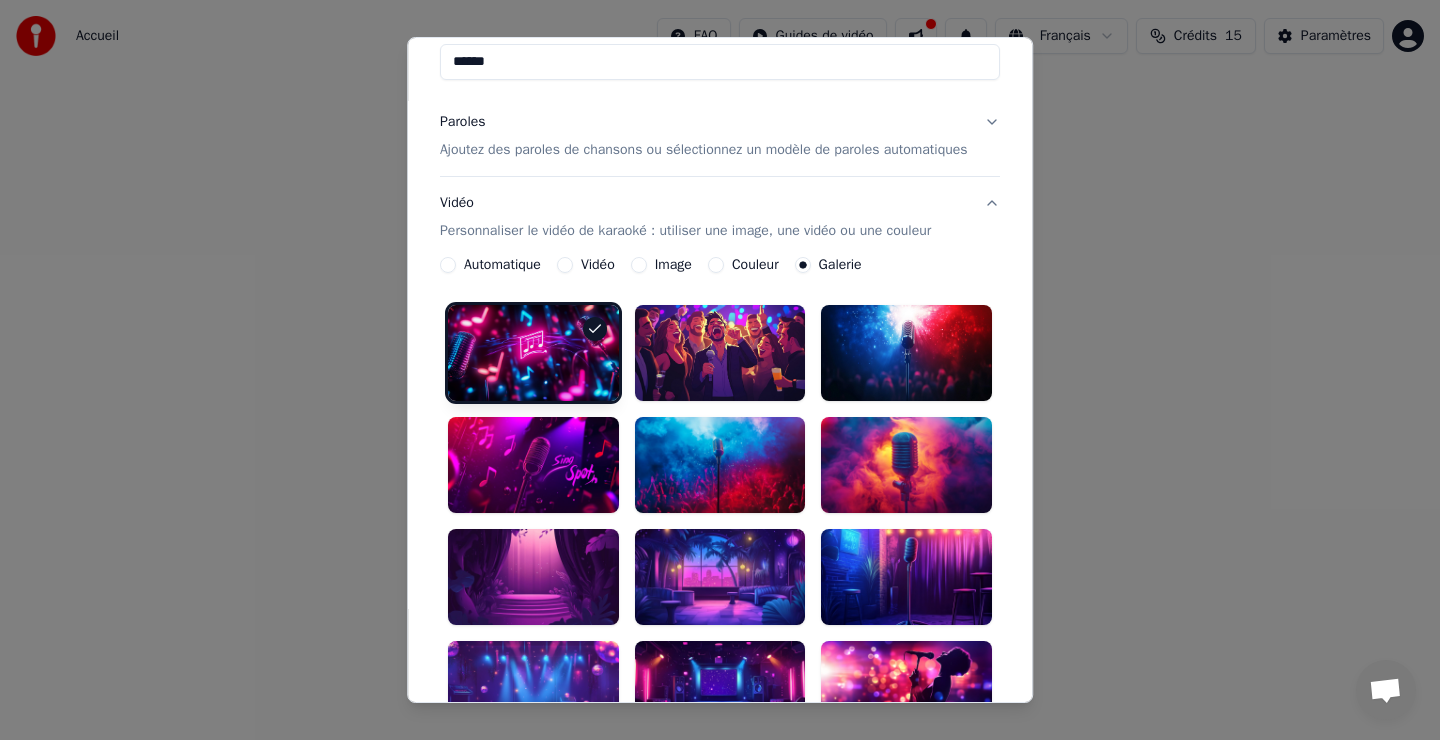 scroll, scrollTop: 149, scrollLeft: 0, axis: vertical 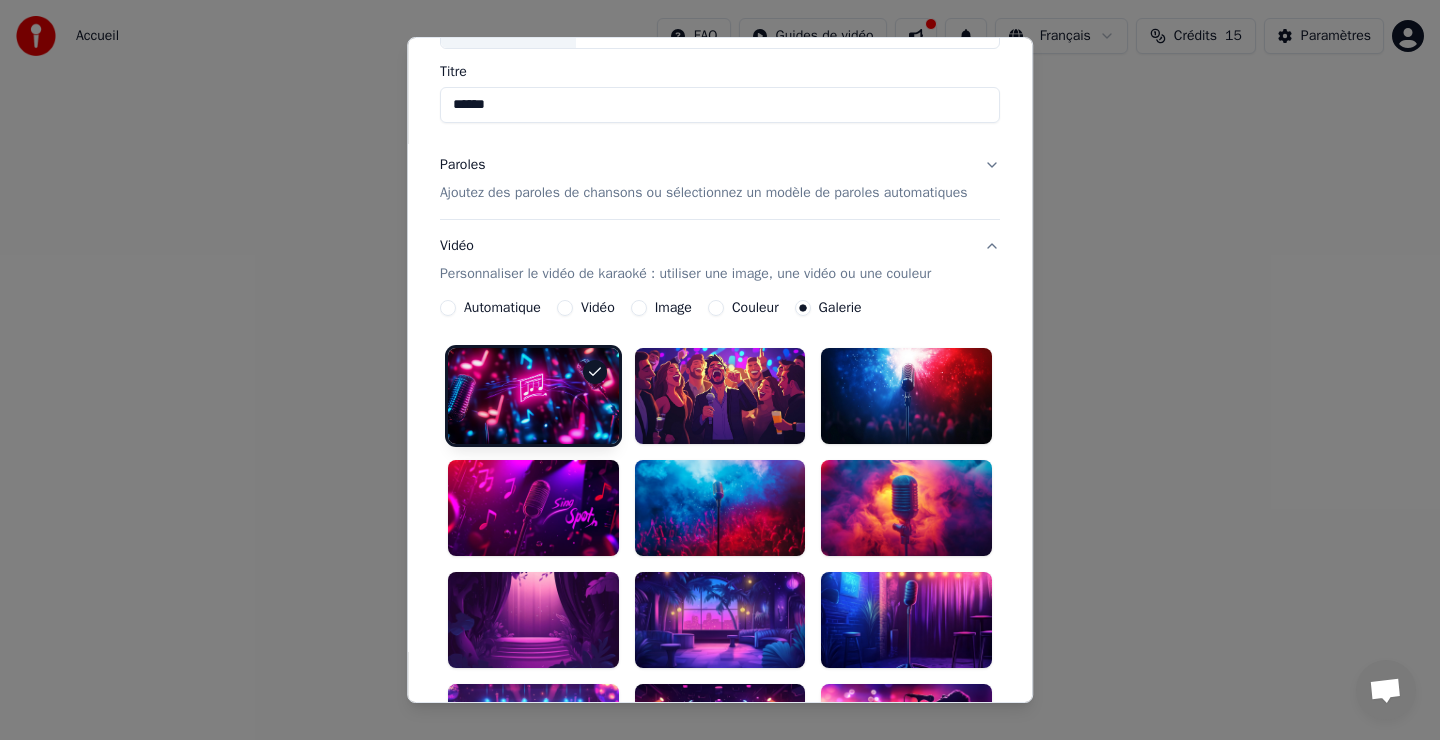 click 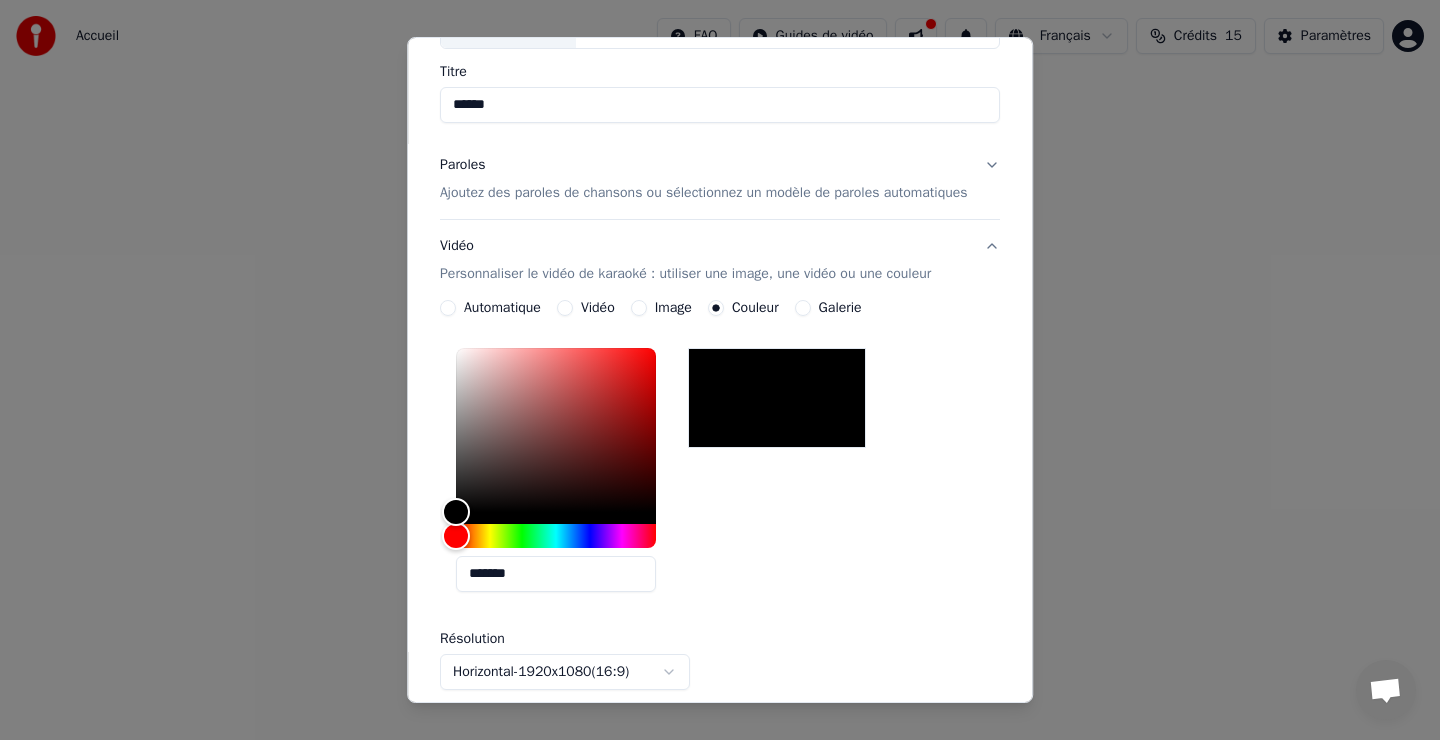click on "Galerie" at bounding box center [840, 308] 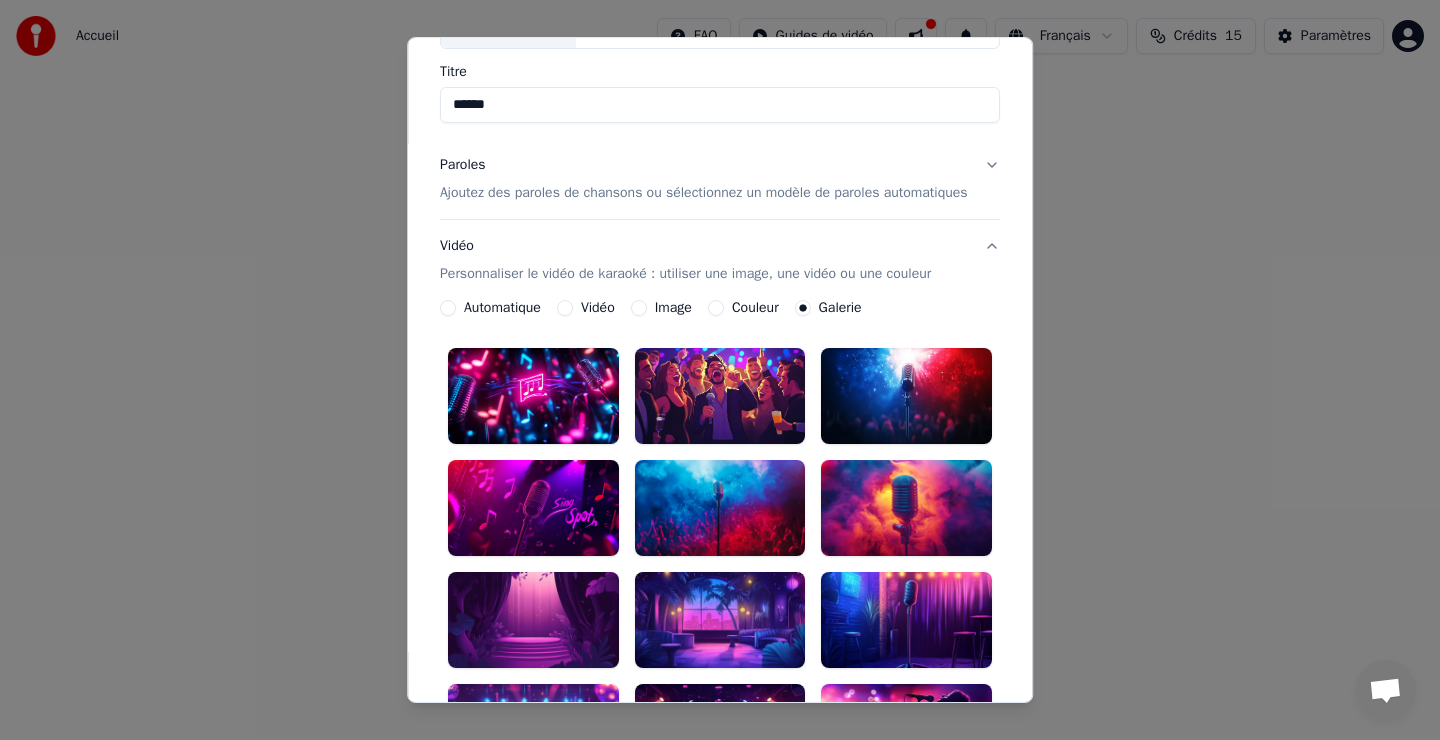scroll, scrollTop: 630, scrollLeft: 0, axis: vertical 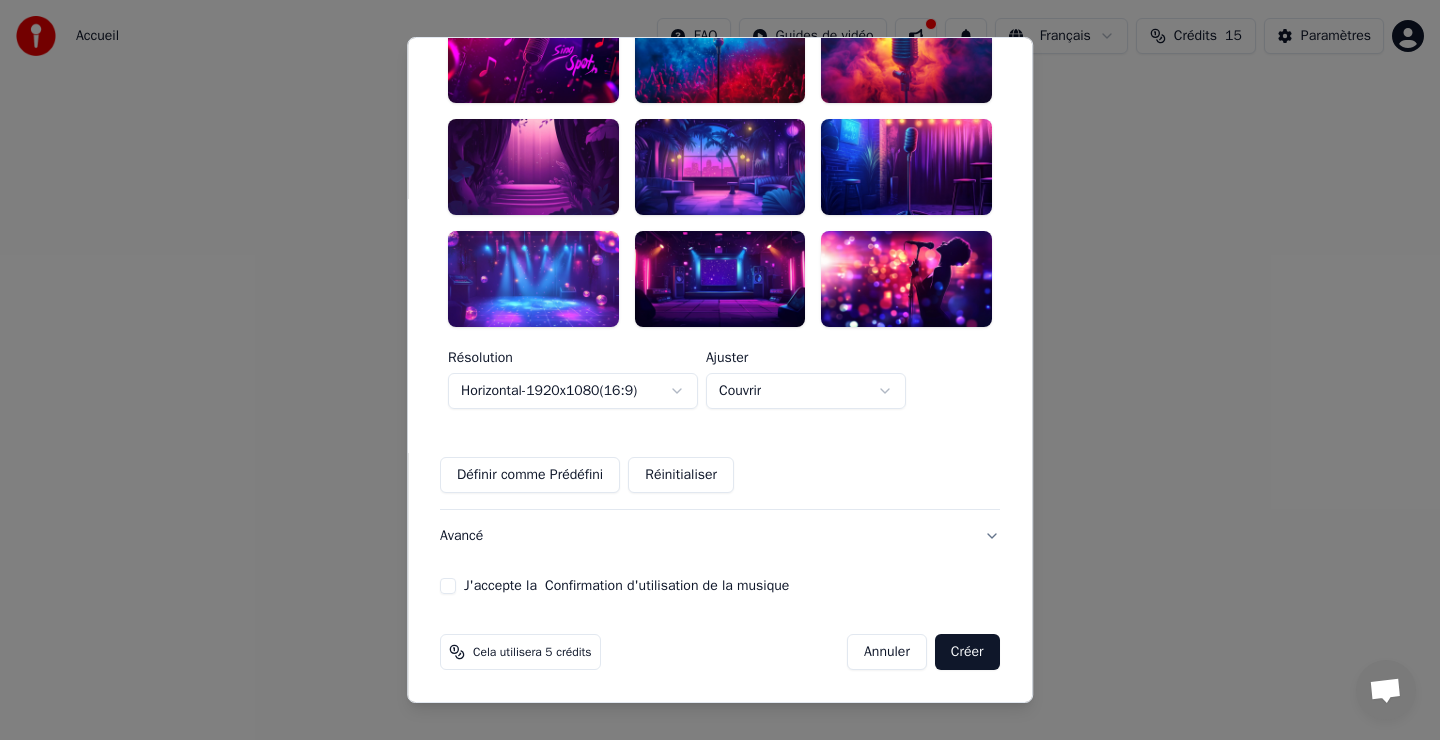 click on "Réinitialiser" at bounding box center [681, 475] 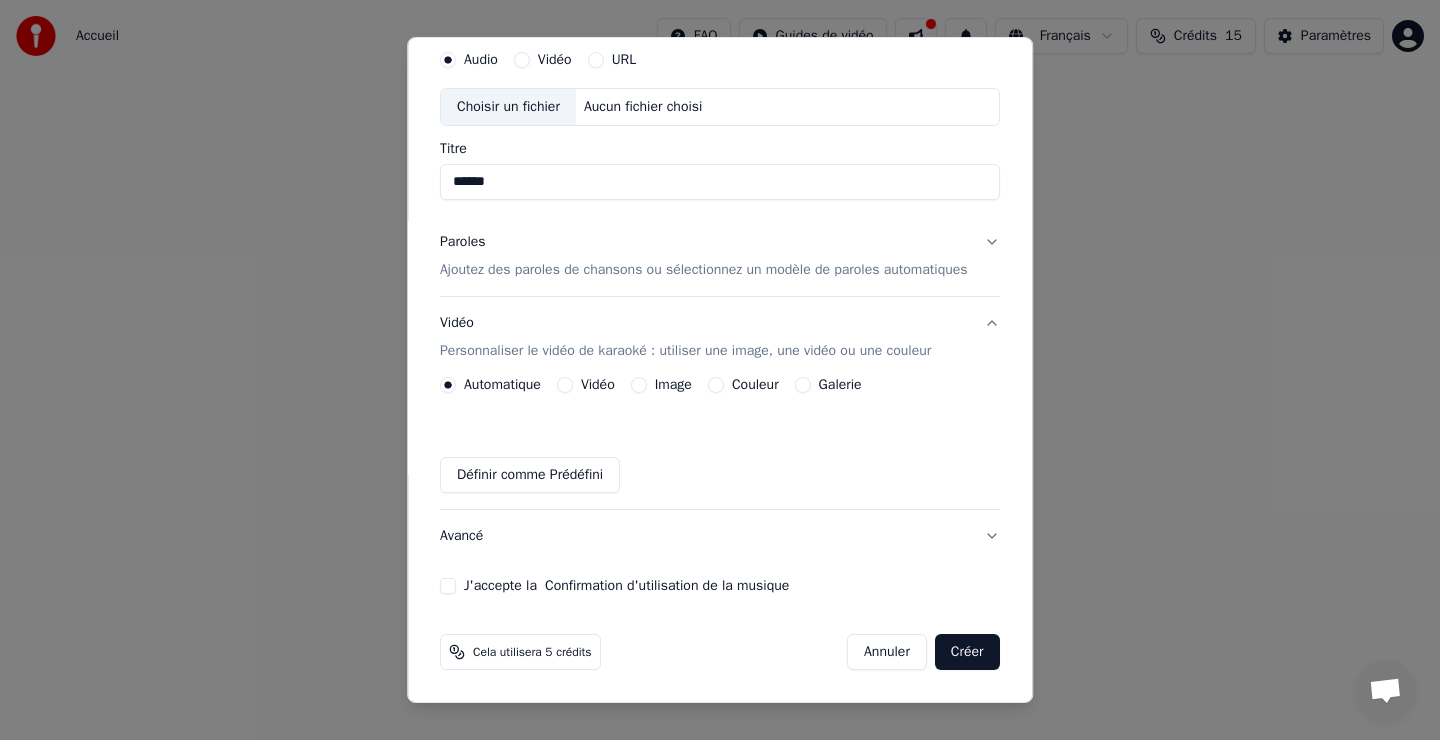 scroll, scrollTop: 72, scrollLeft: 0, axis: vertical 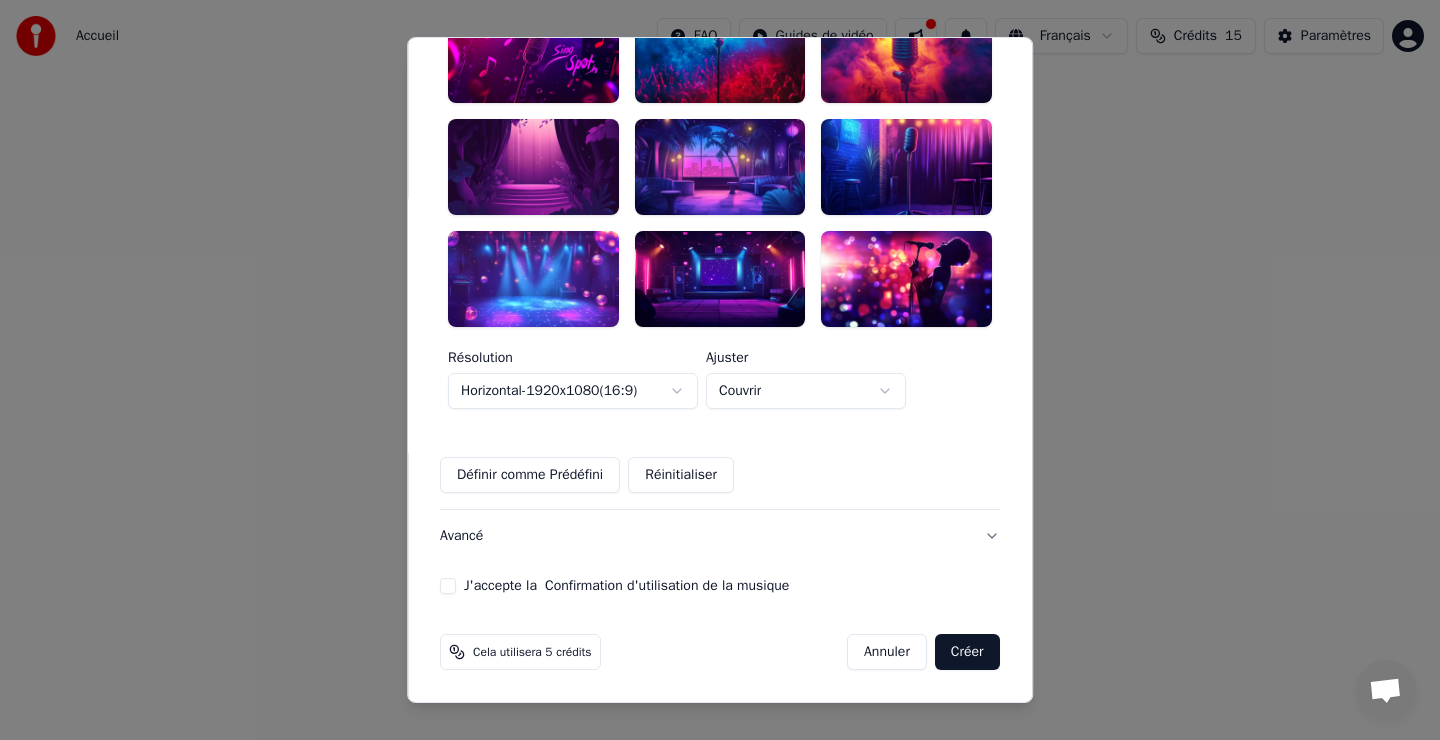 click on "**********" at bounding box center (720, 300) 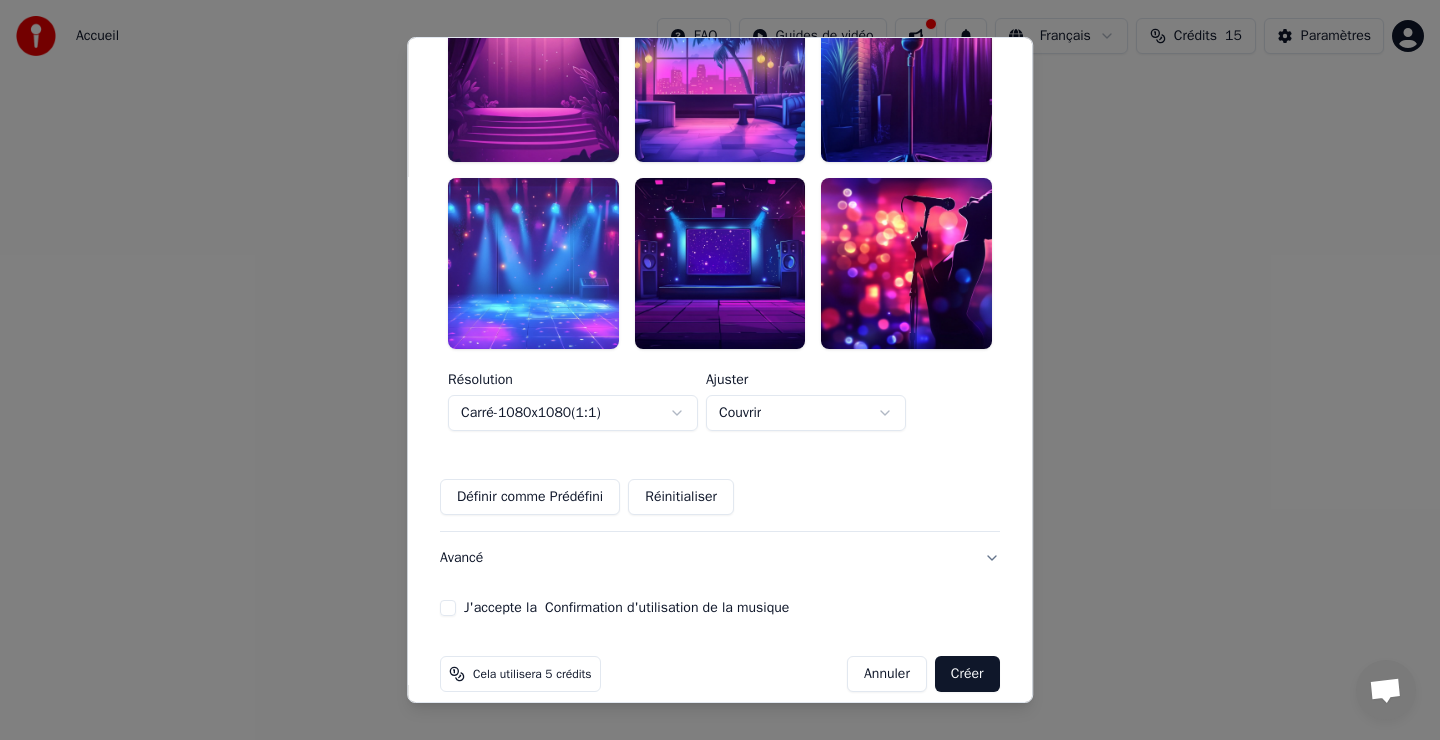 scroll, scrollTop: 880, scrollLeft: 0, axis: vertical 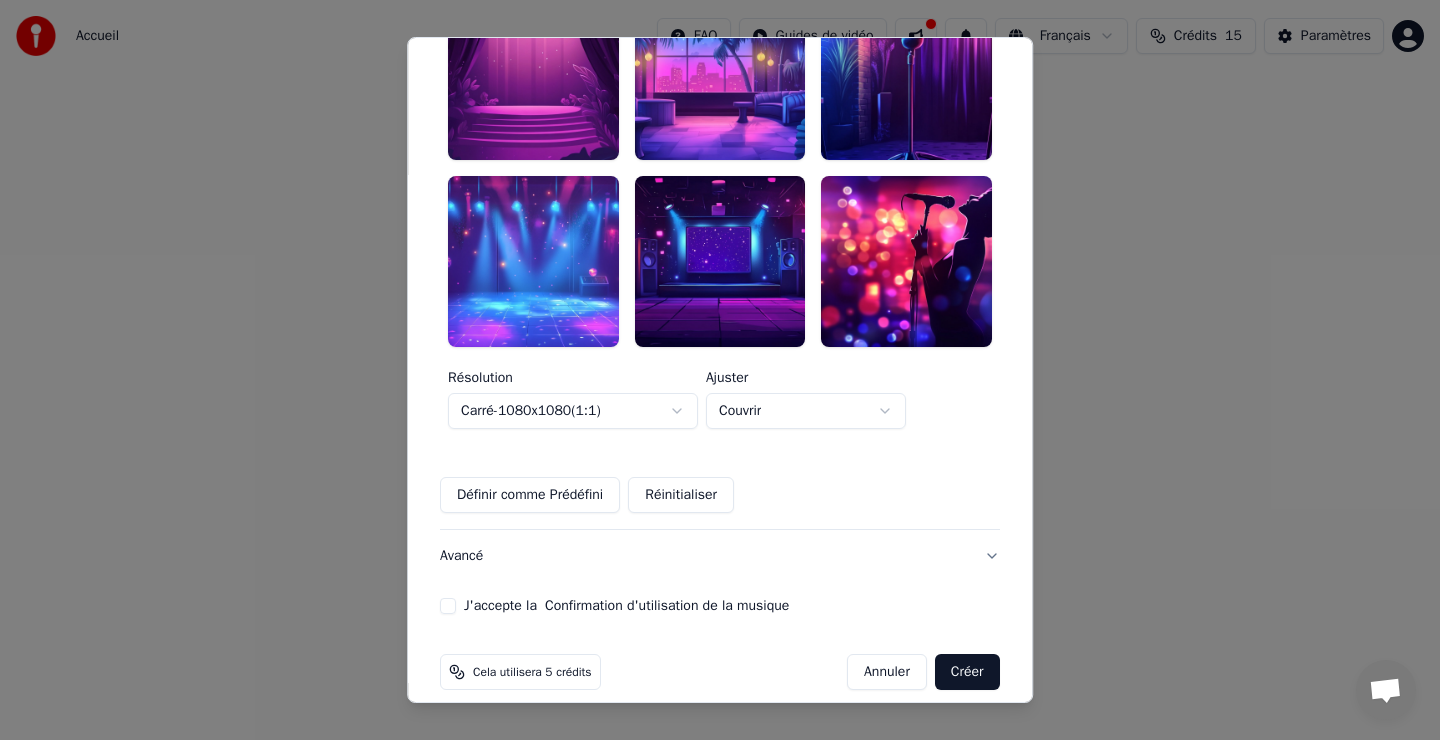 click on "**********" at bounding box center (720, 300) 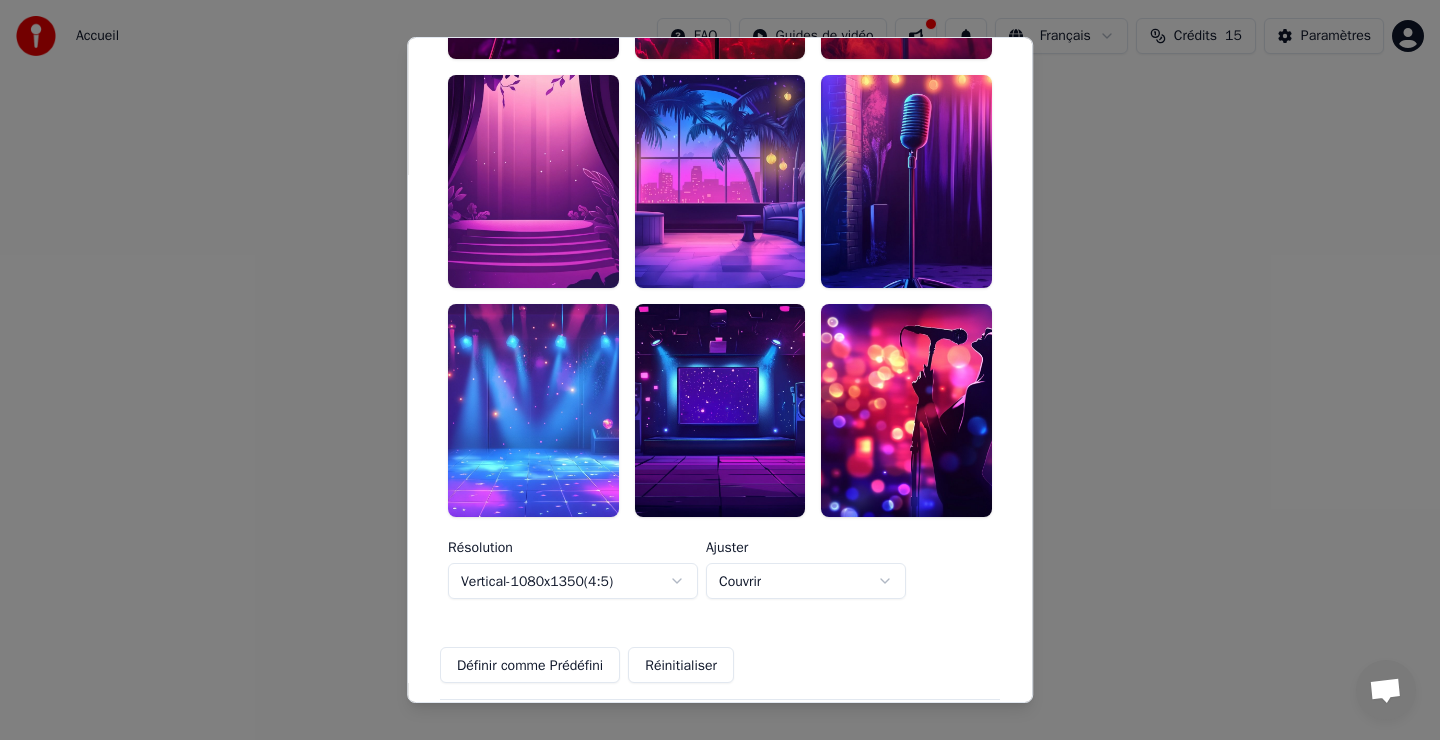 click on "Vertical  -  1080 x 1350  ( 4 : 5 )" at bounding box center (573, 581) 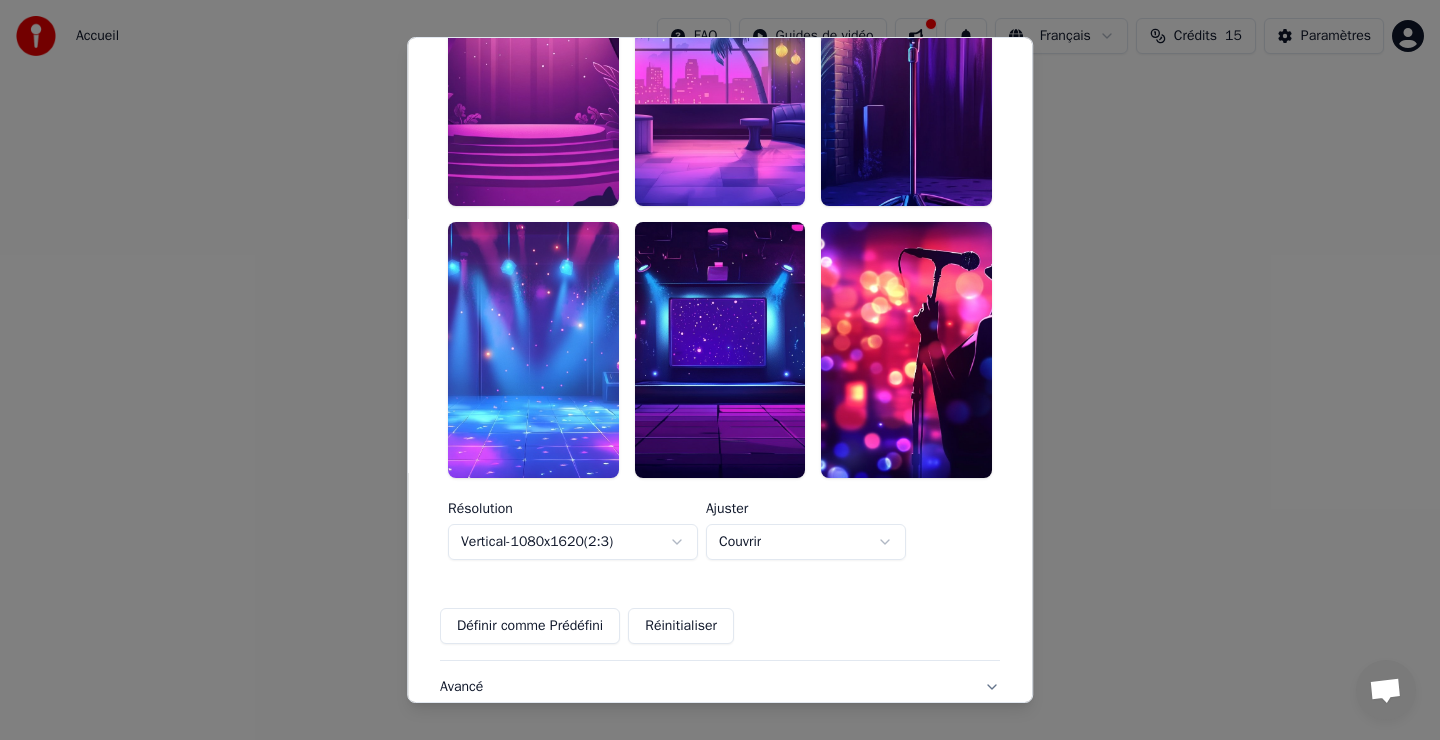 scroll, scrollTop: 1094, scrollLeft: 0, axis: vertical 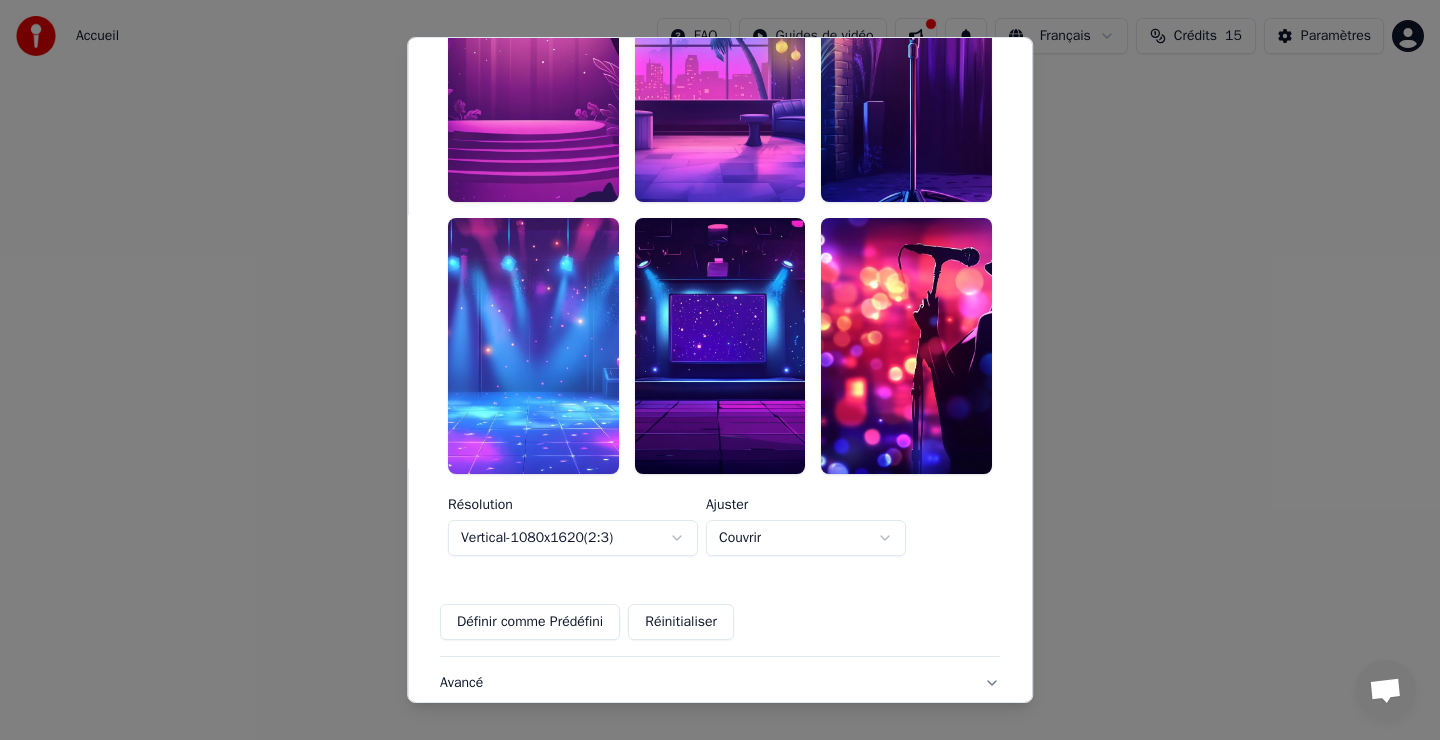 click on "**********" at bounding box center (720, -21) 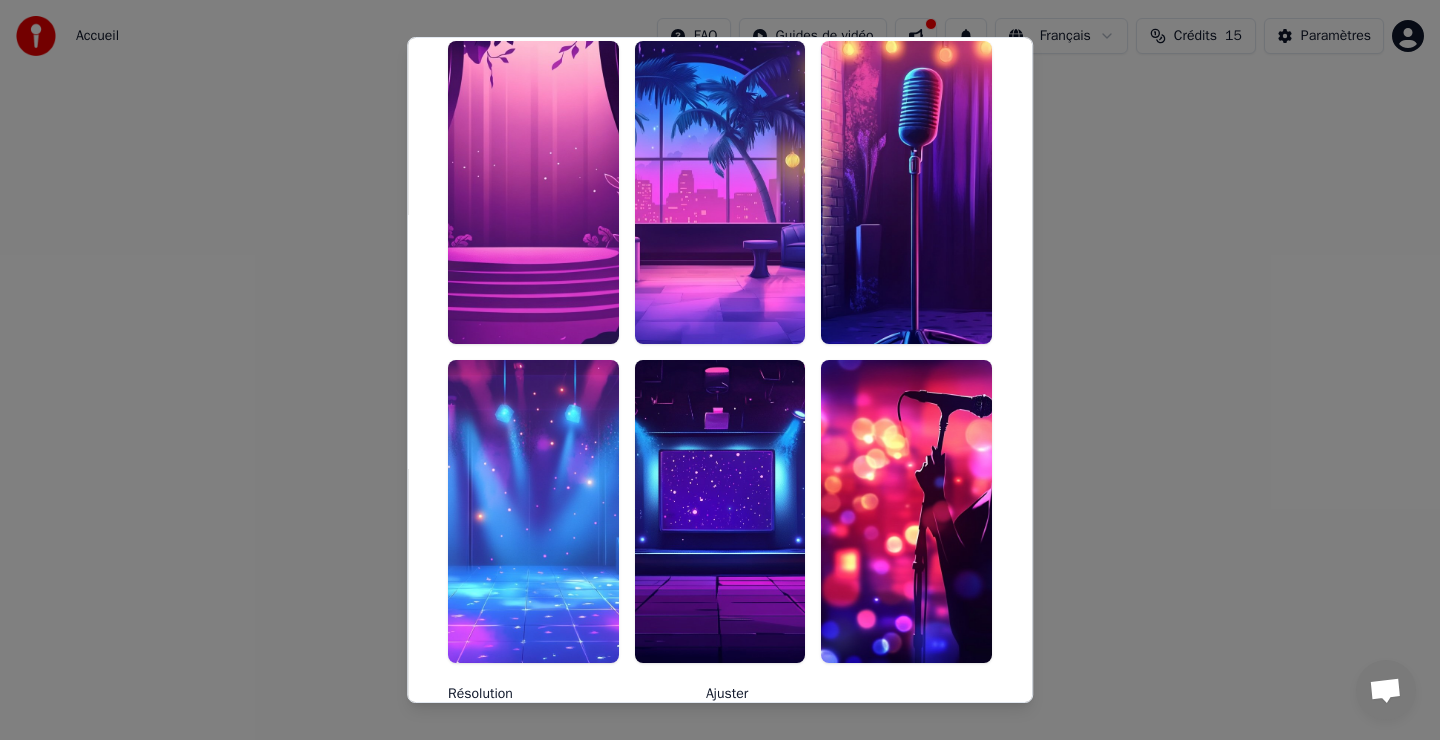 scroll, scrollTop: 1332, scrollLeft: 0, axis: vertical 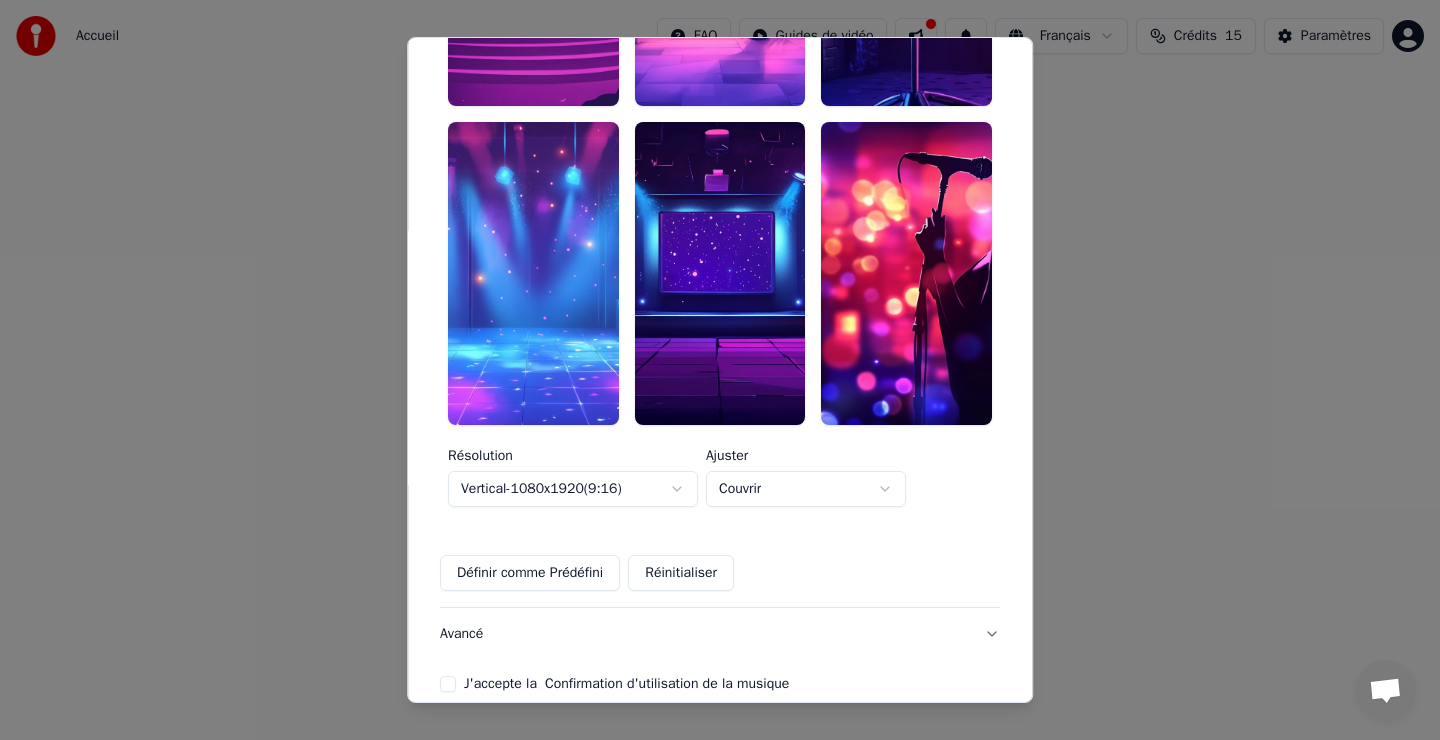 click on "**********" at bounding box center (720, 300) 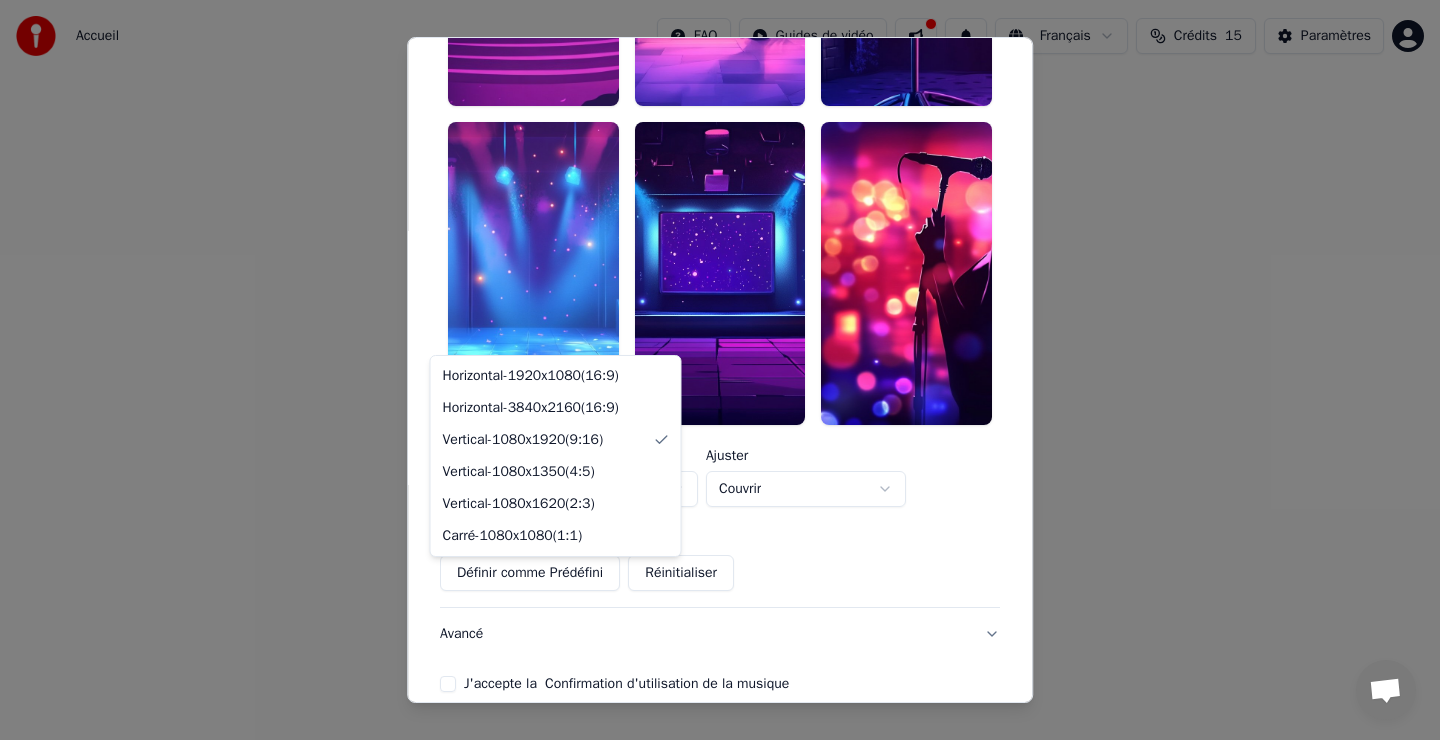 select on "*********" 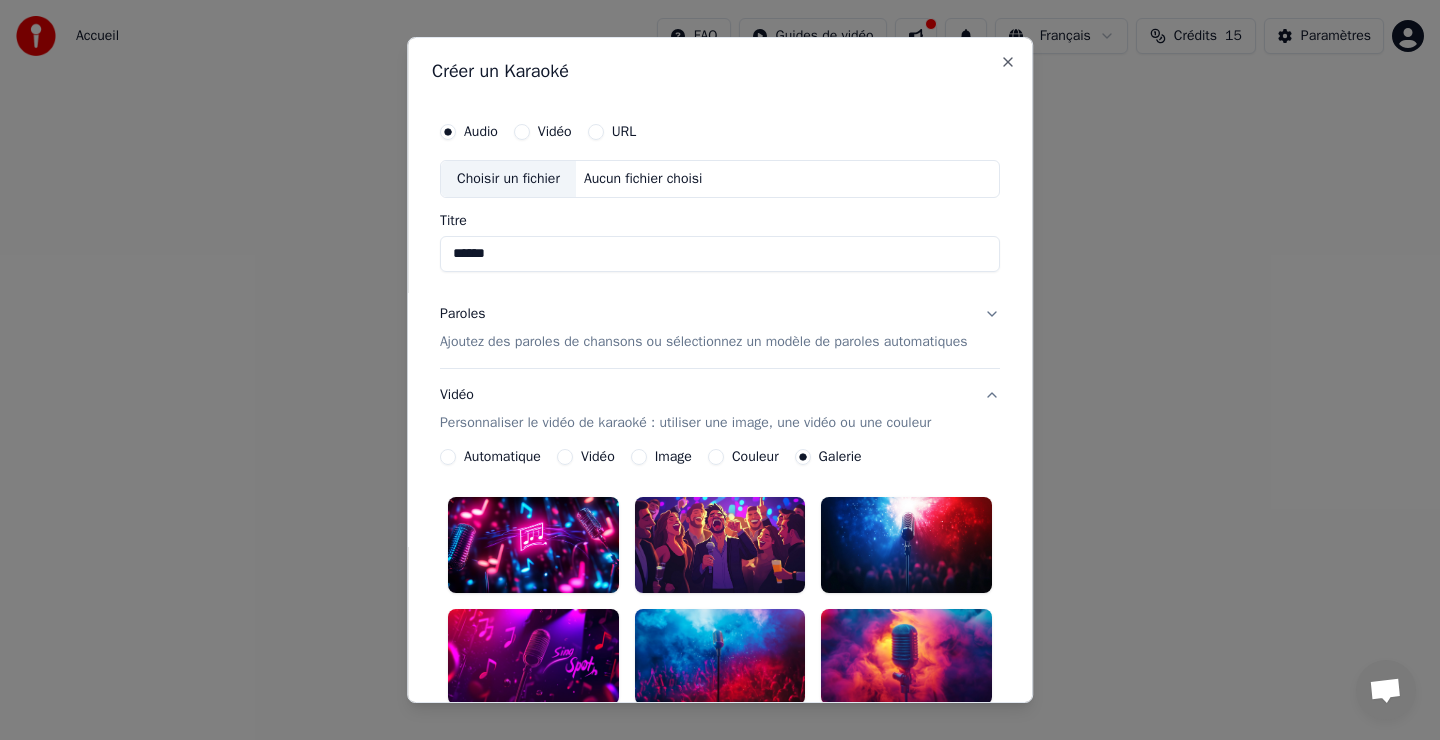 scroll, scrollTop: 1, scrollLeft: 0, axis: vertical 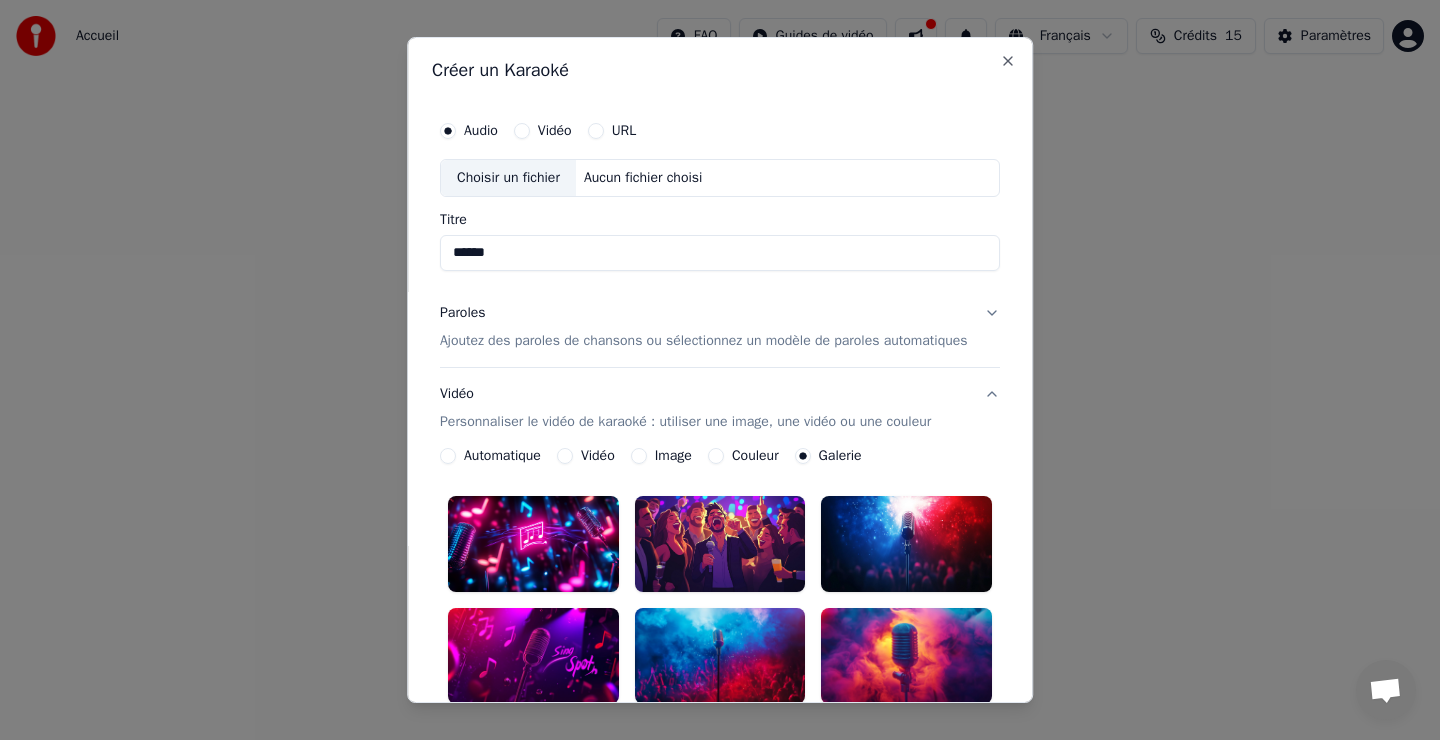 click on "Choisir un fichier" at bounding box center (508, 178) 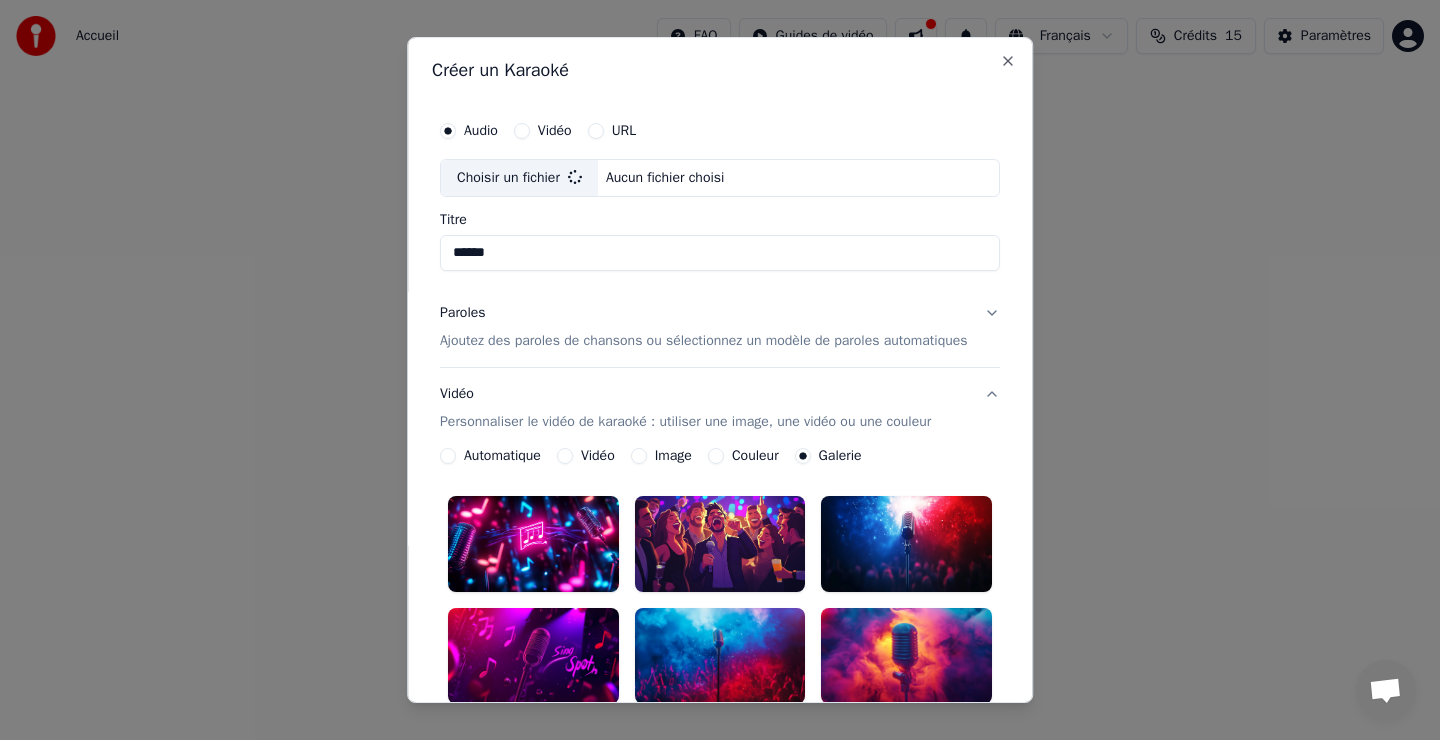 click on "******" at bounding box center (720, 253) 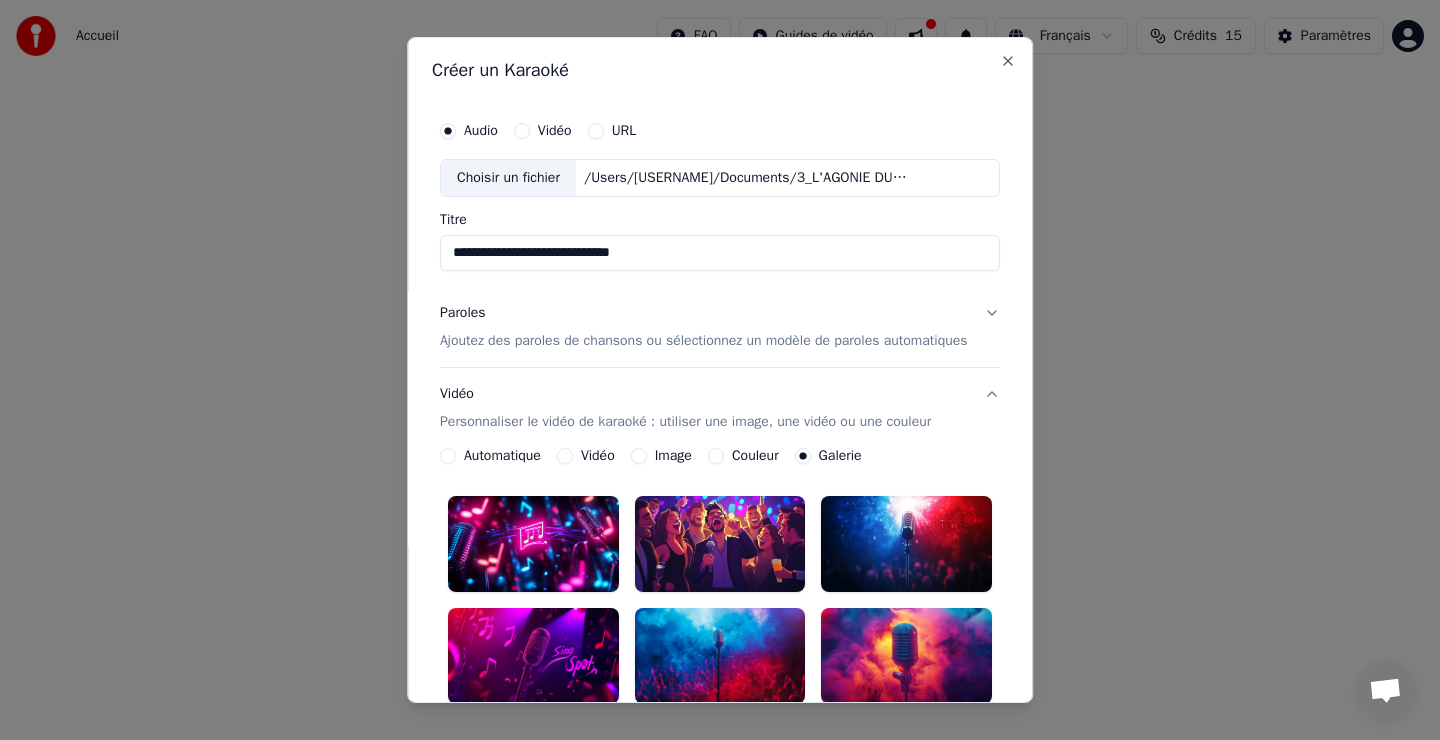 type on "**********" 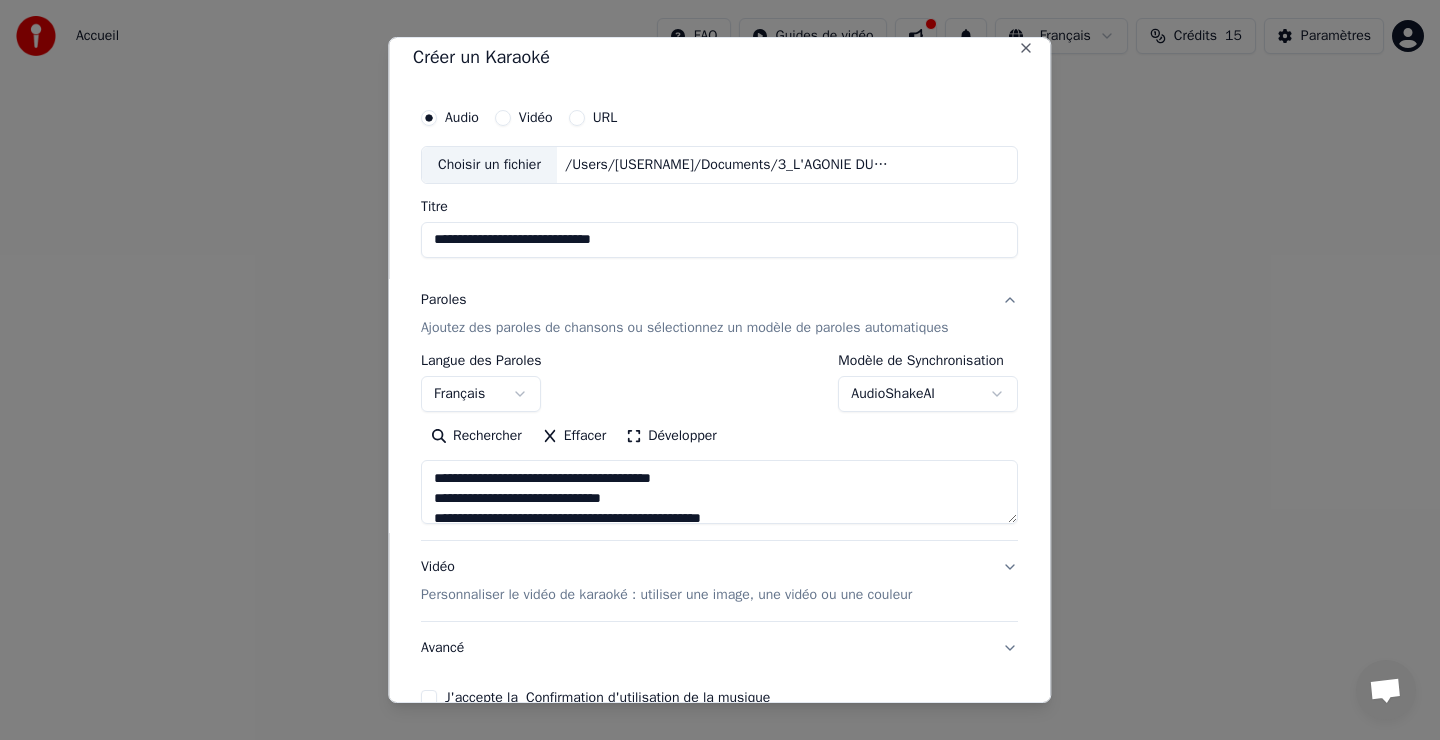 scroll, scrollTop: 126, scrollLeft: 0, axis: vertical 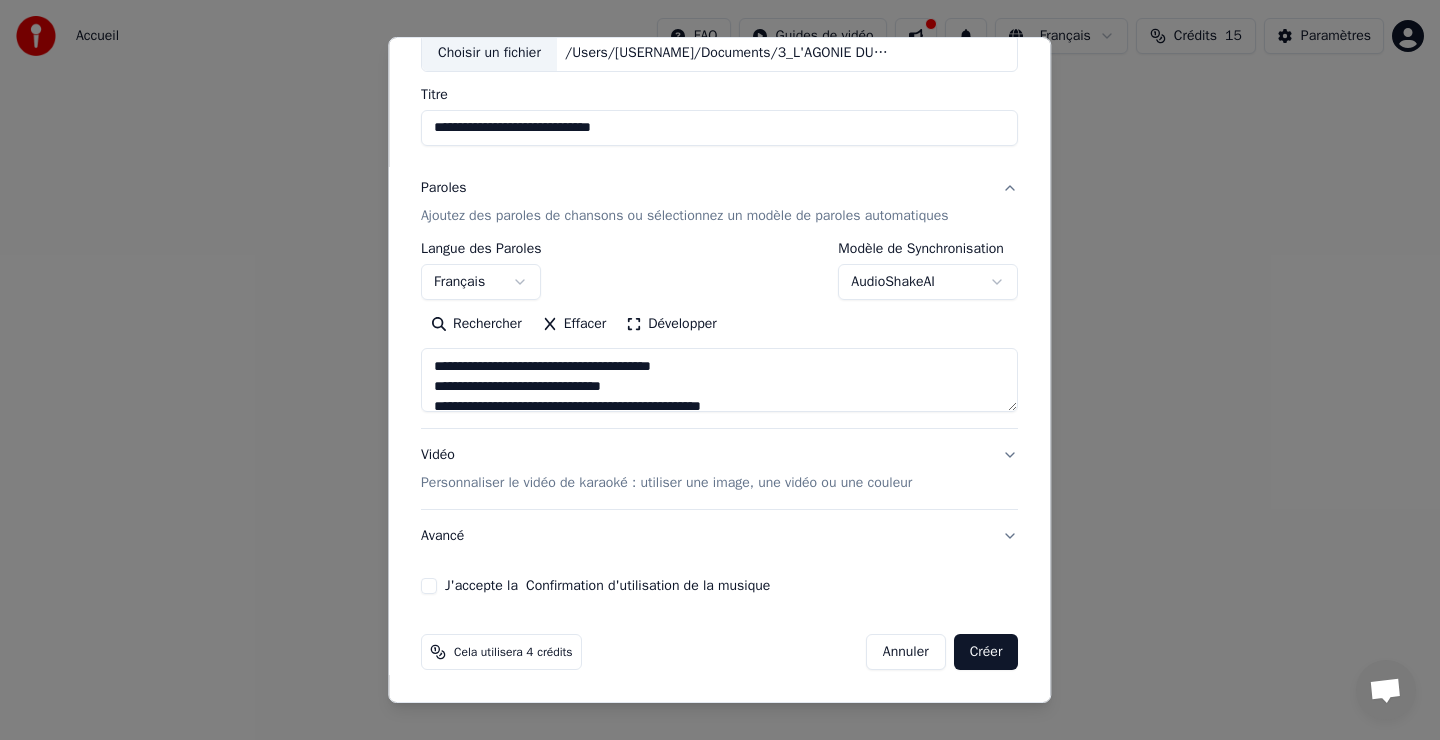 click on "Vidéo Personnaliser le vidéo de karaoké : utiliser une image, une vidéo ou une couleur" at bounding box center [719, 469] 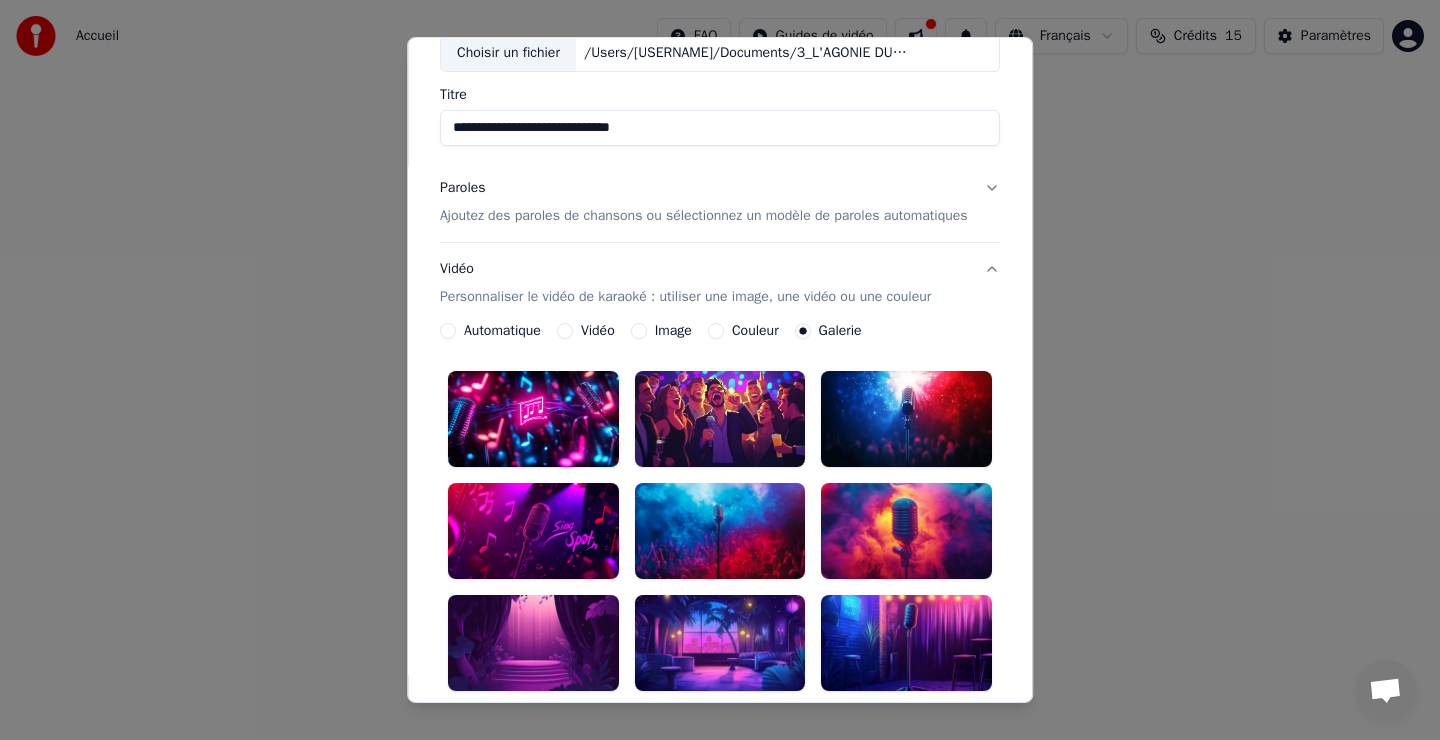 click on "Vidéo" at bounding box center [598, 331] 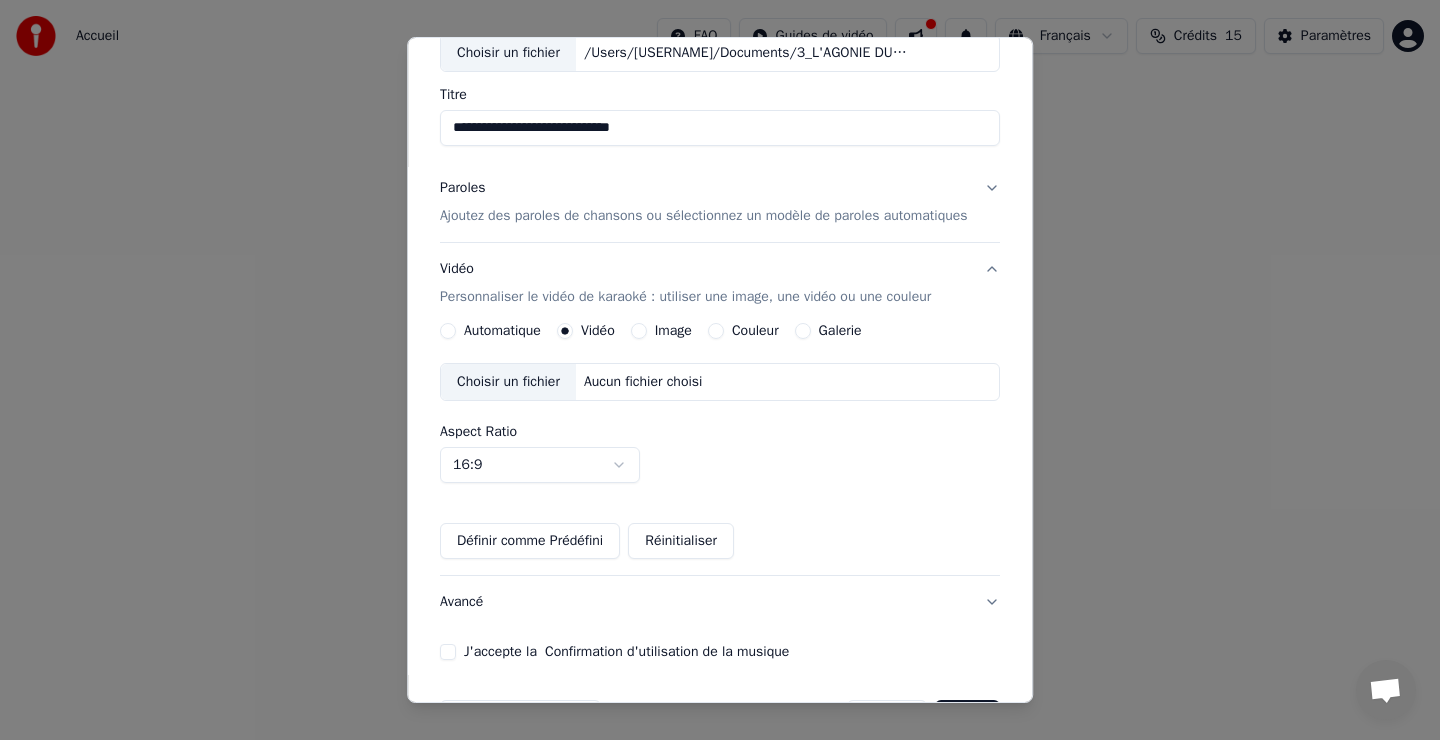 scroll, scrollTop: 192, scrollLeft: 0, axis: vertical 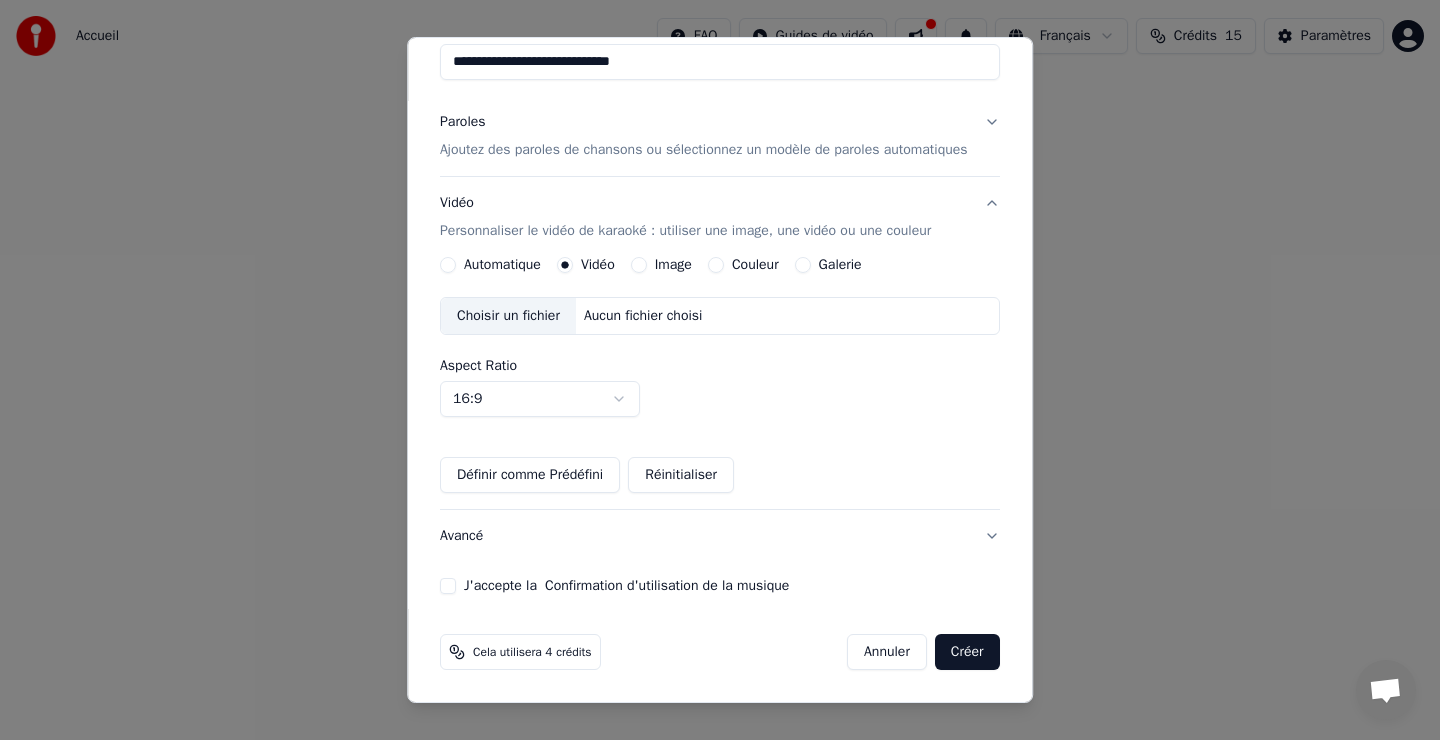 click on "**********" at bounding box center (720, 300) 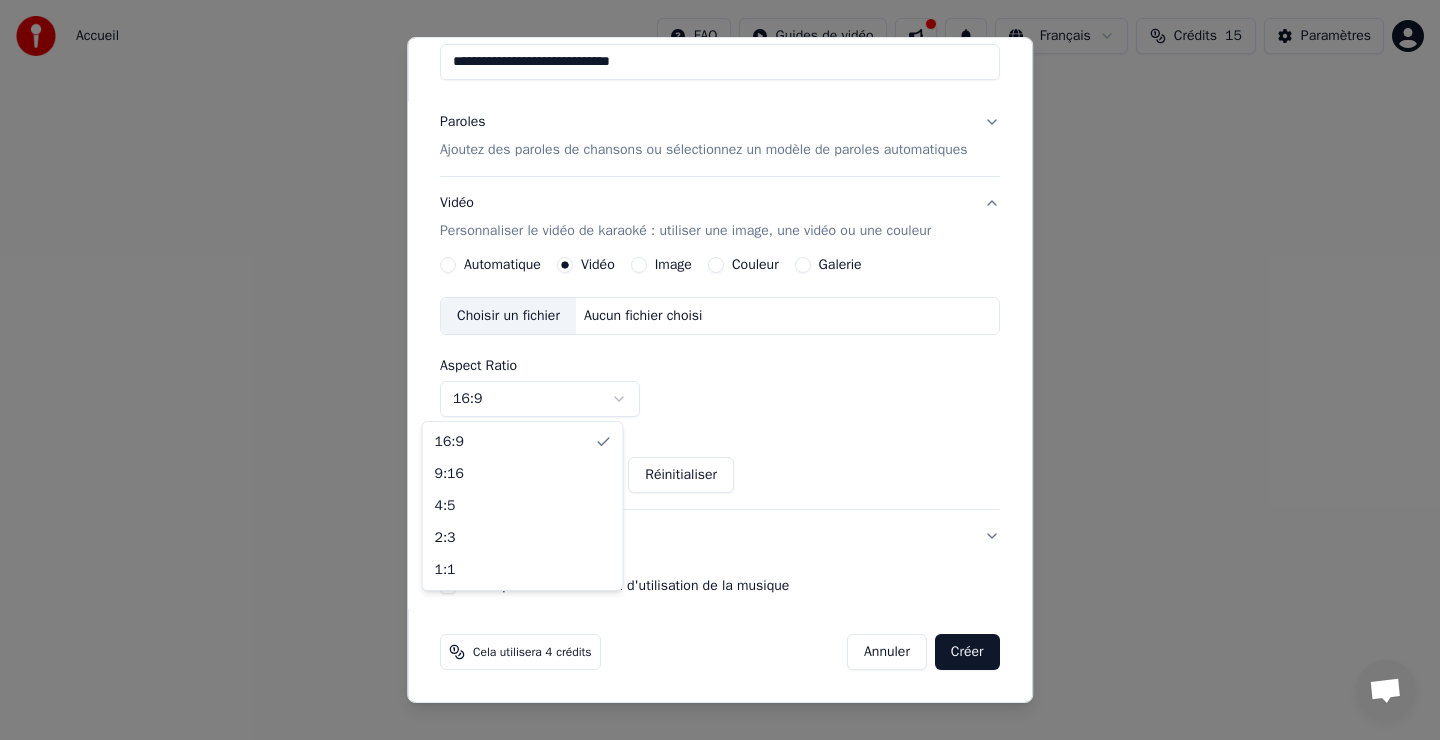 click on "**********" at bounding box center (720, 300) 